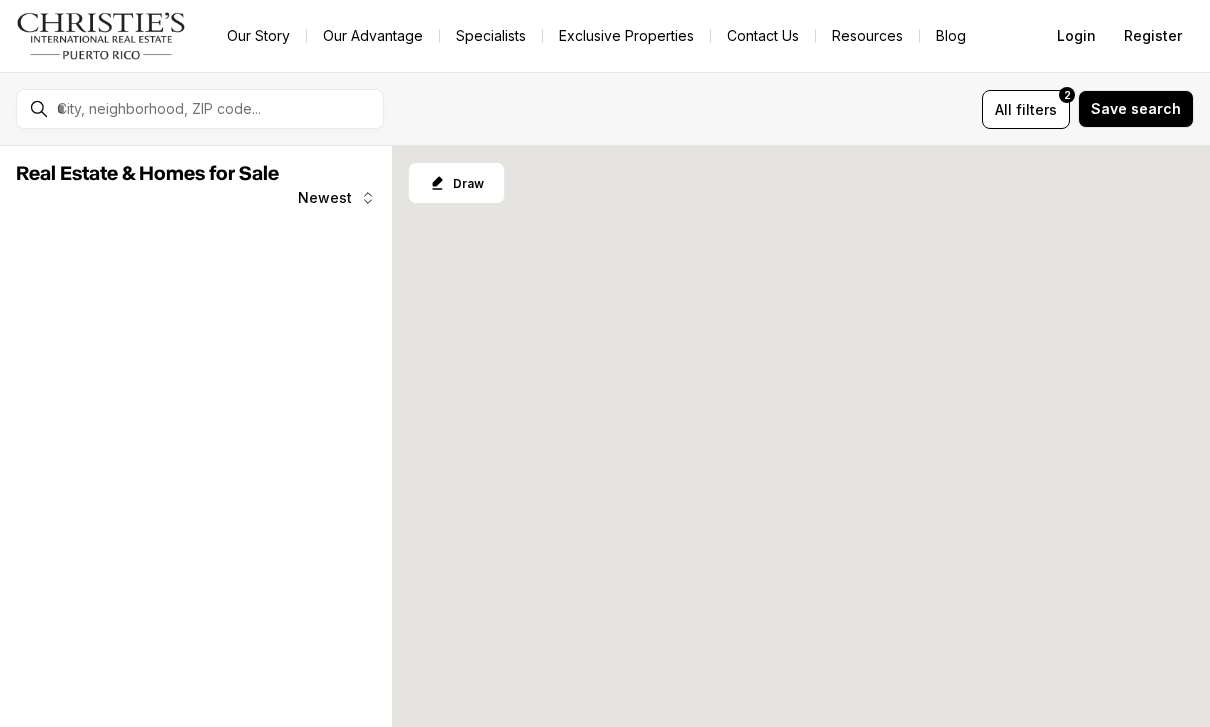 scroll, scrollTop: 0, scrollLeft: 0, axis: both 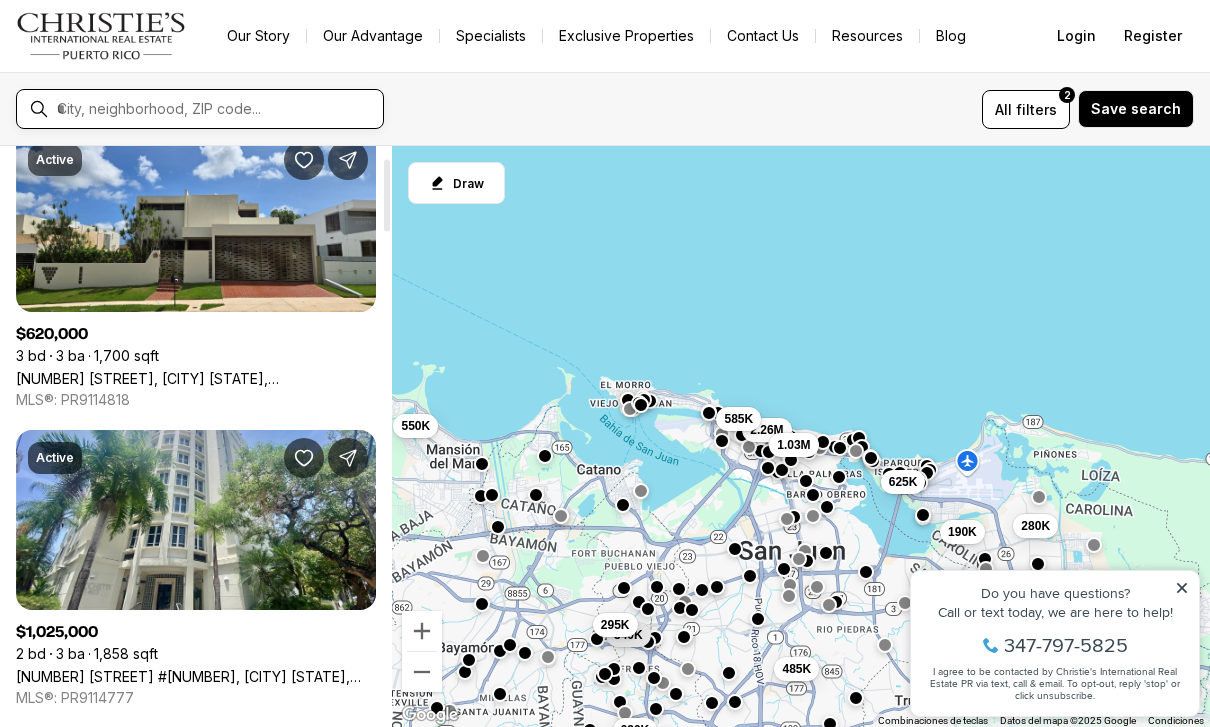 click at bounding box center [216, 109] 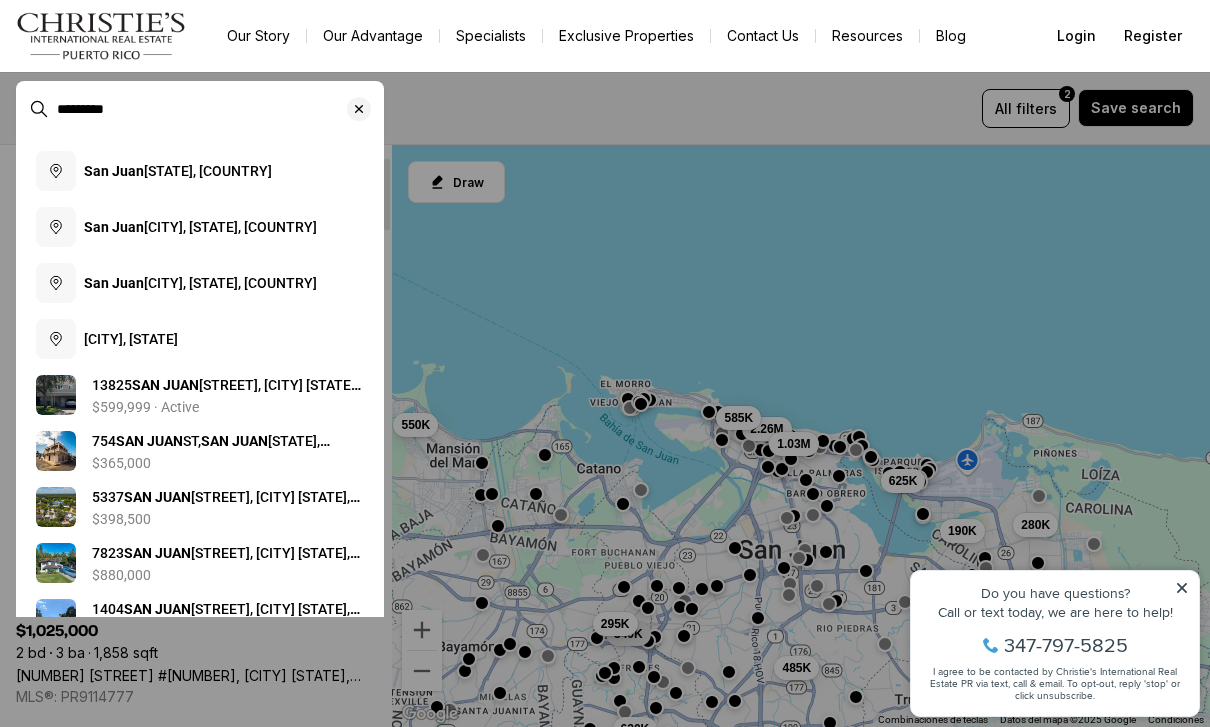 scroll, scrollTop: 94, scrollLeft: 0, axis: vertical 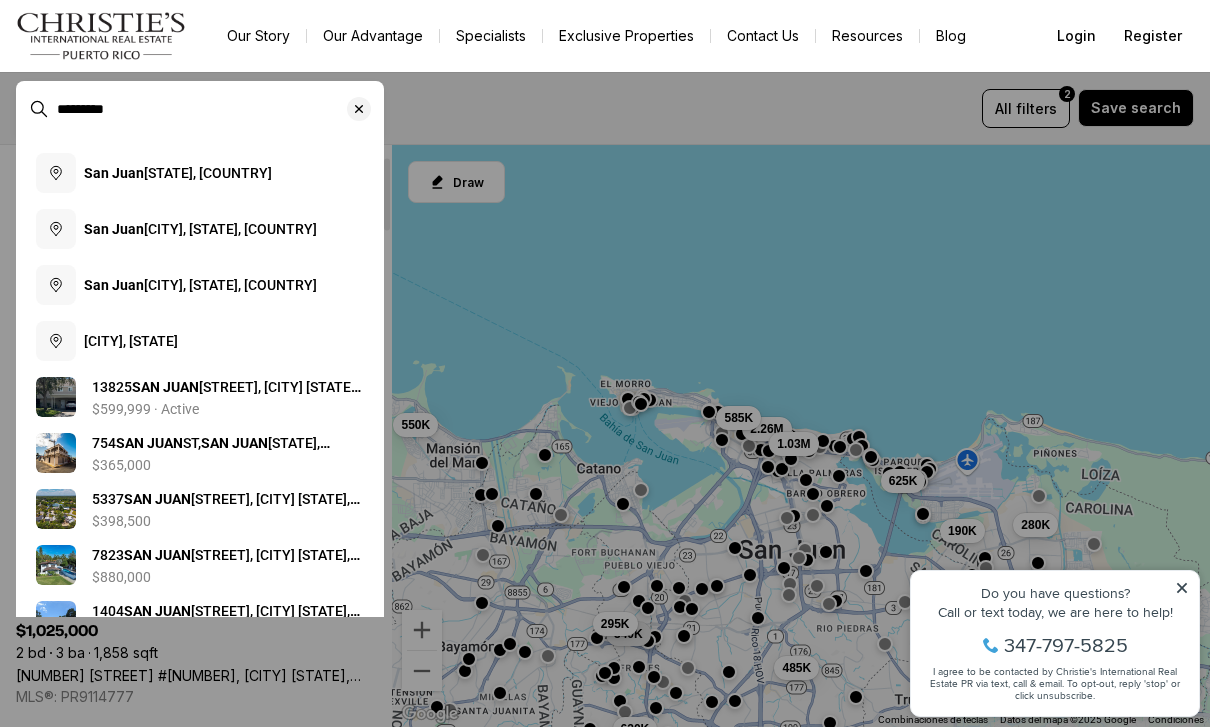 type on "********" 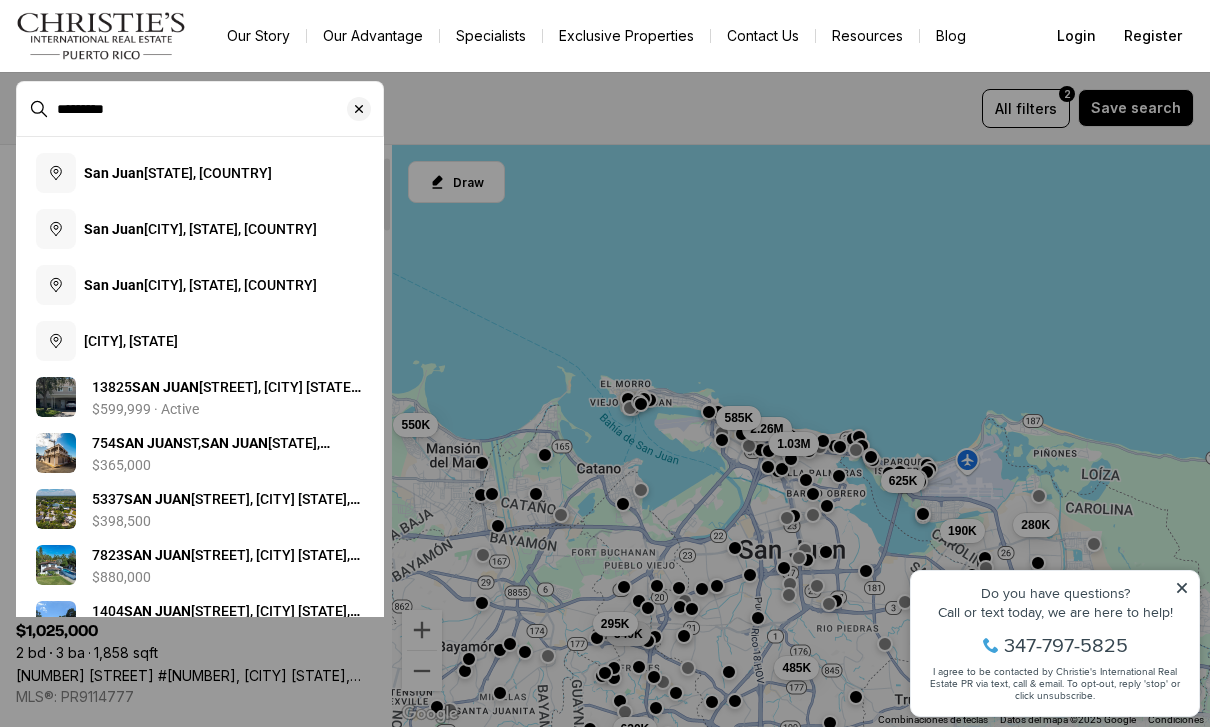 click on "[CITY], [COUNTRY]" at bounding box center (131, 341) 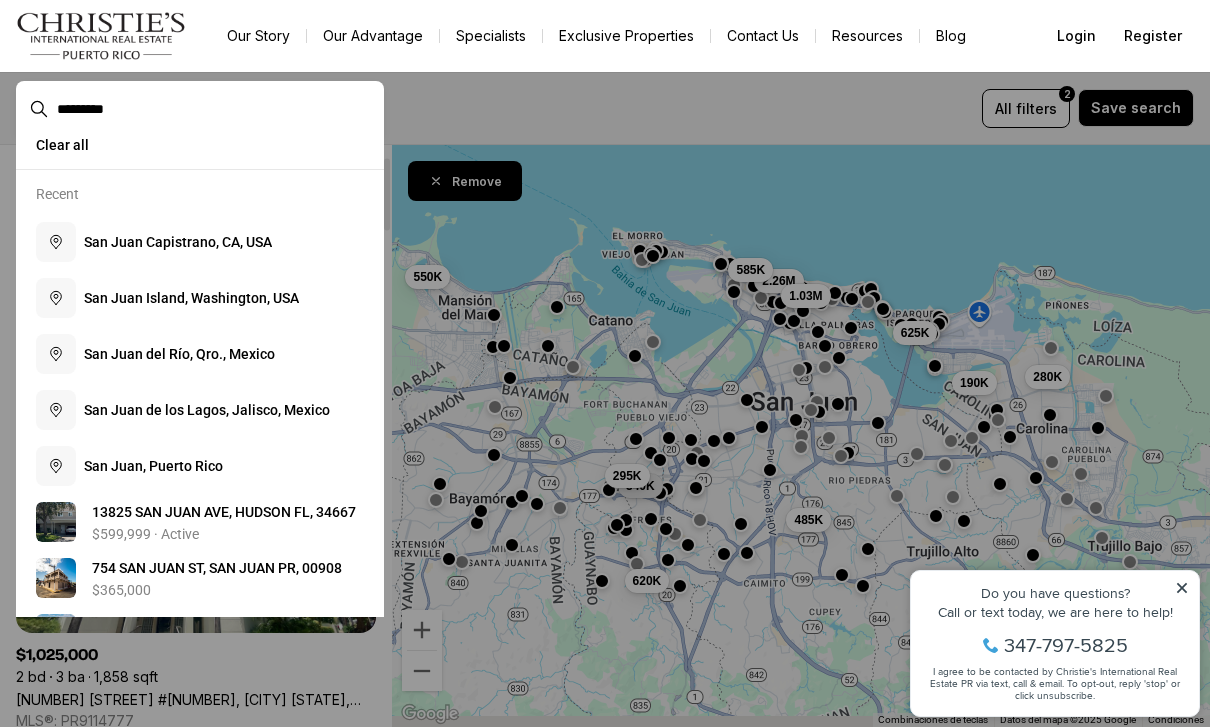 type 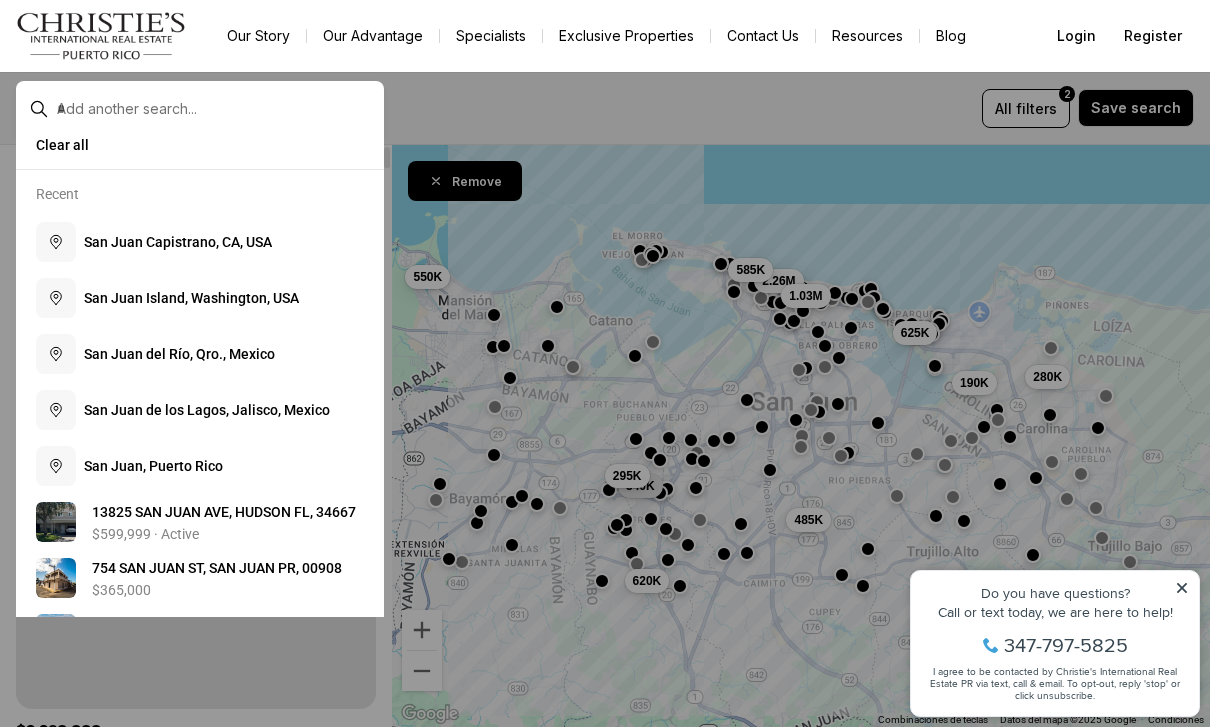scroll, scrollTop: 0, scrollLeft: 0, axis: both 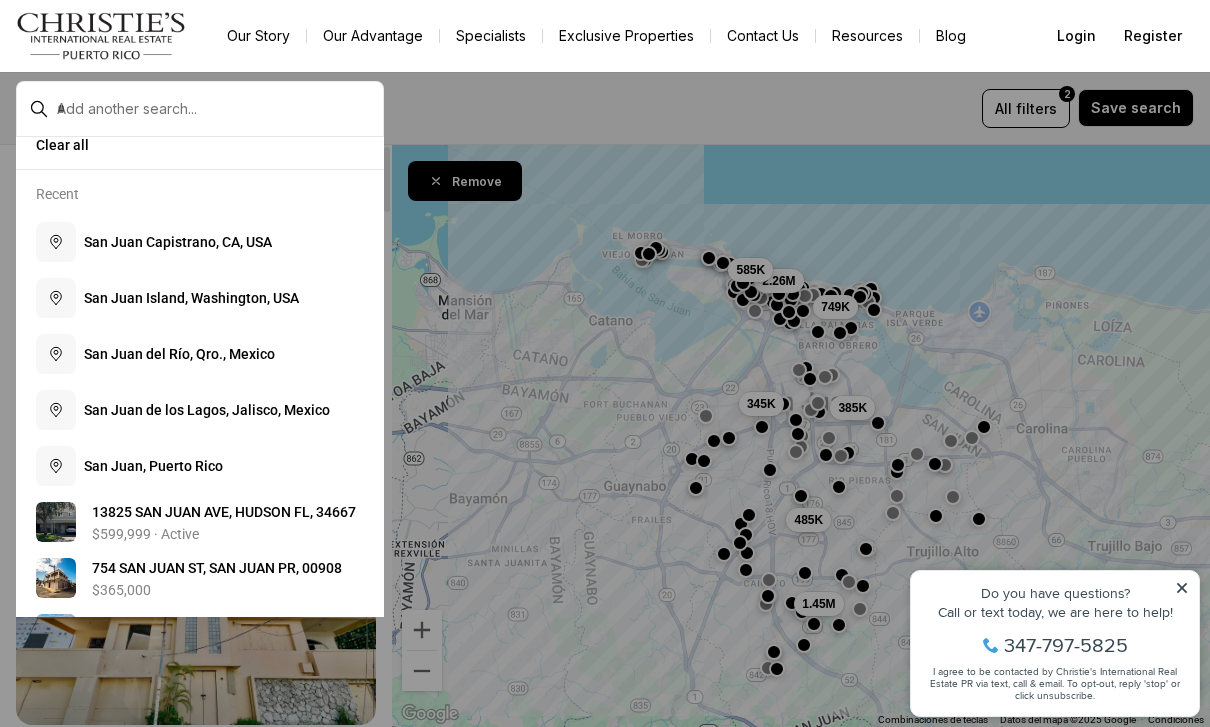 click at bounding box center (605, 363) 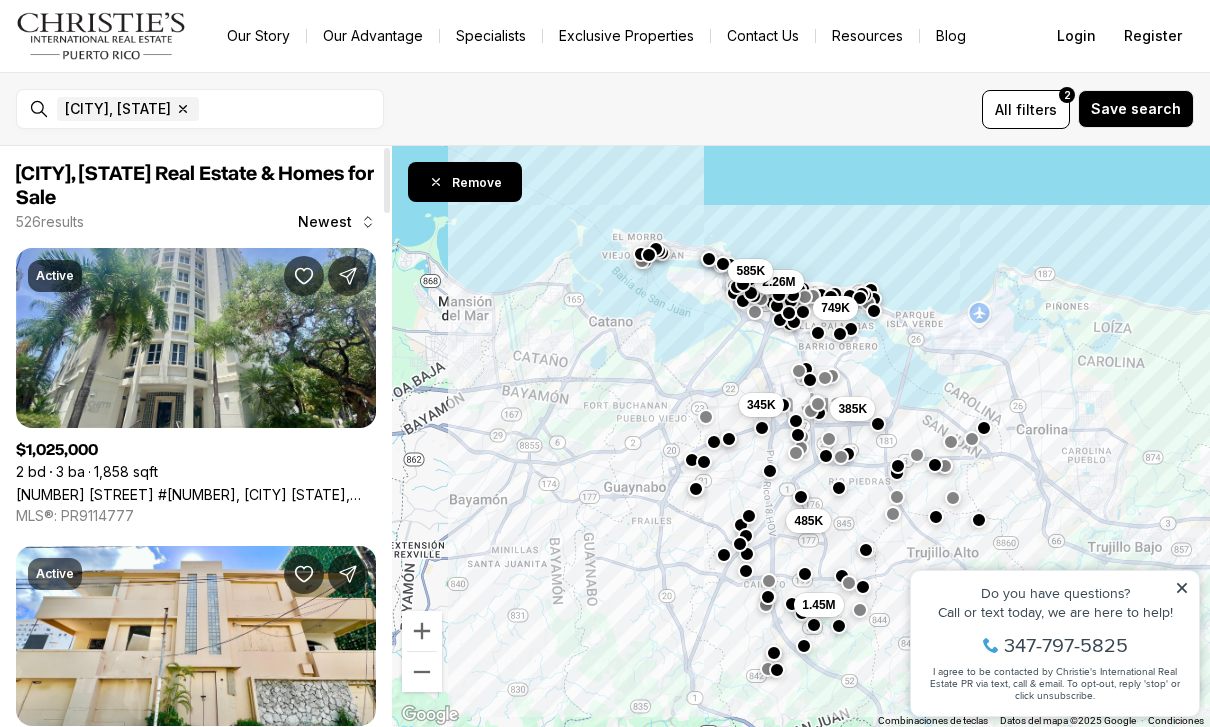 click on "All filters 2" at bounding box center [1026, 109] 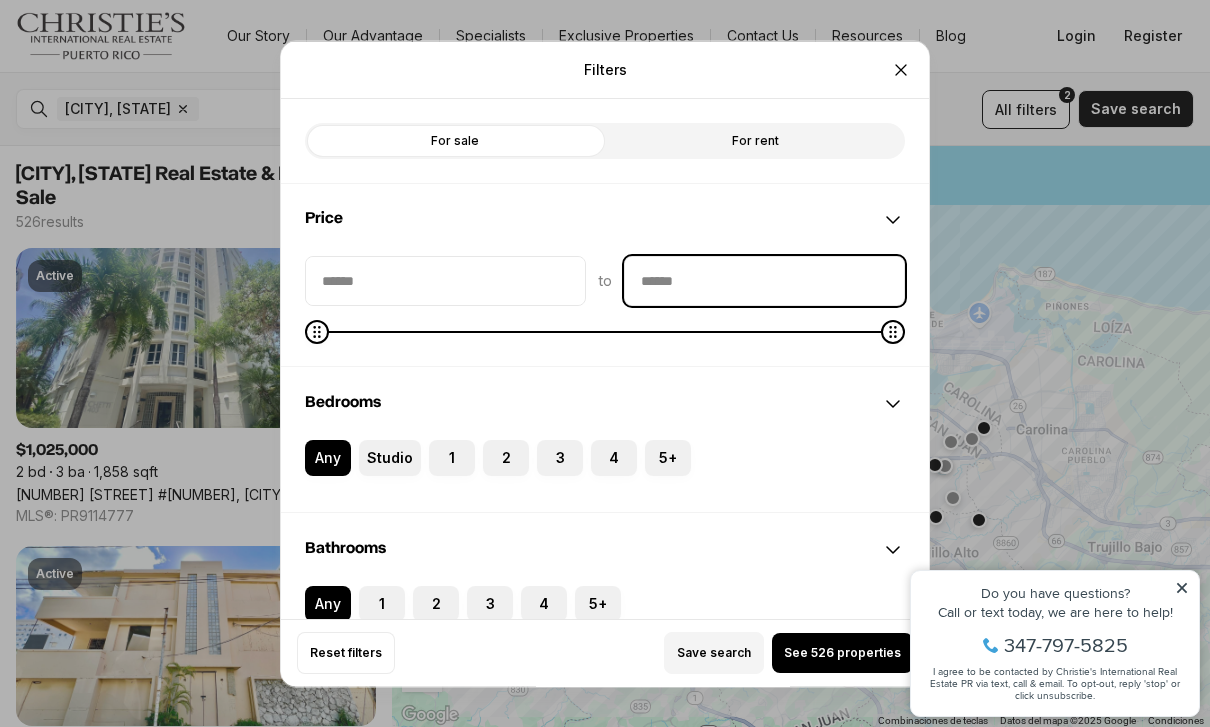 click at bounding box center (764, 280) 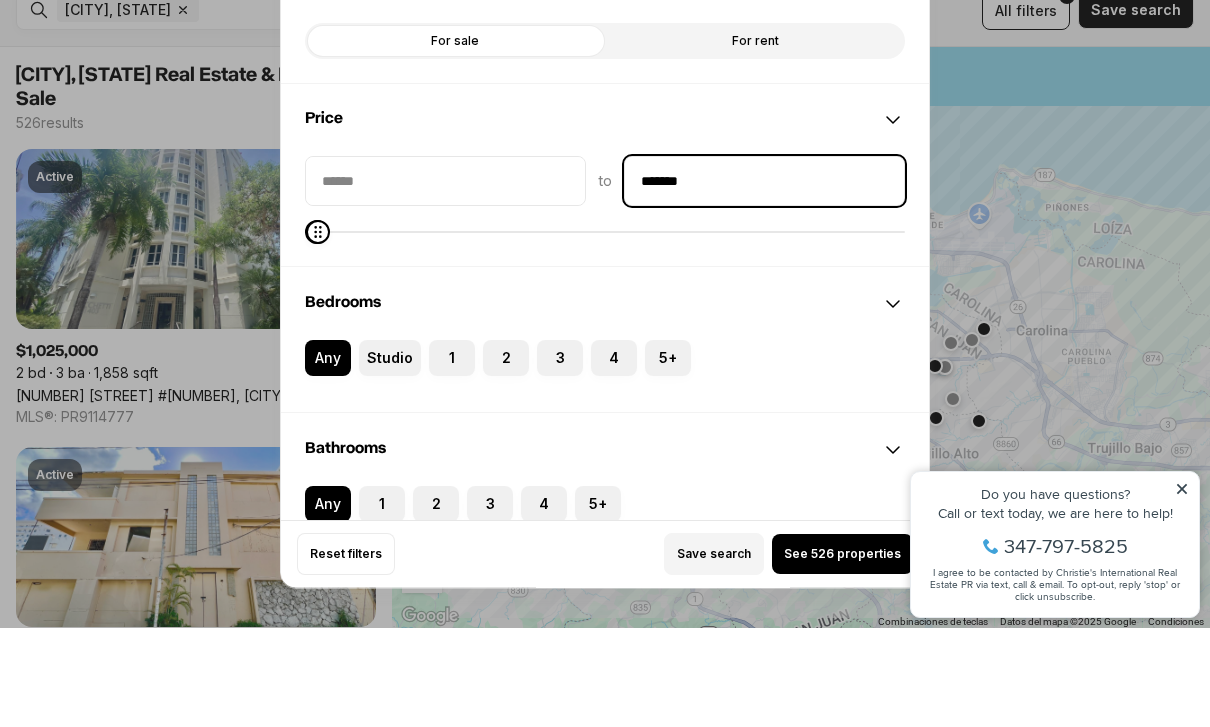 type on "********" 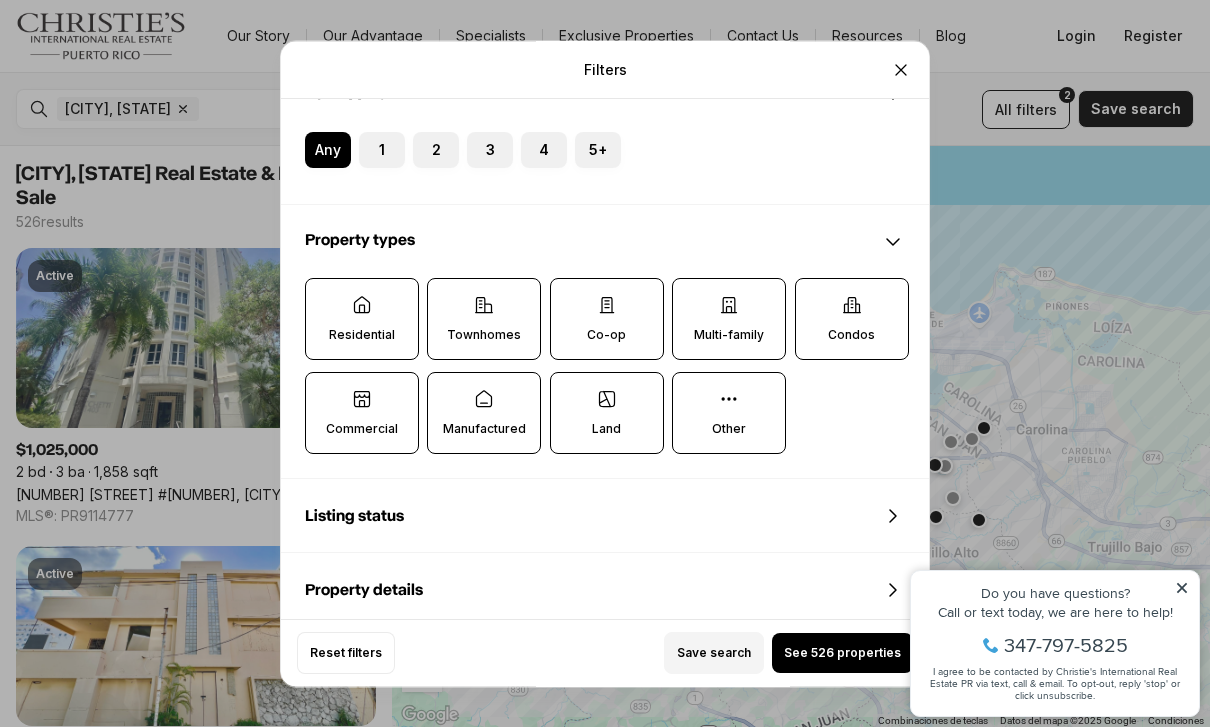 scroll, scrollTop: 456, scrollLeft: 0, axis: vertical 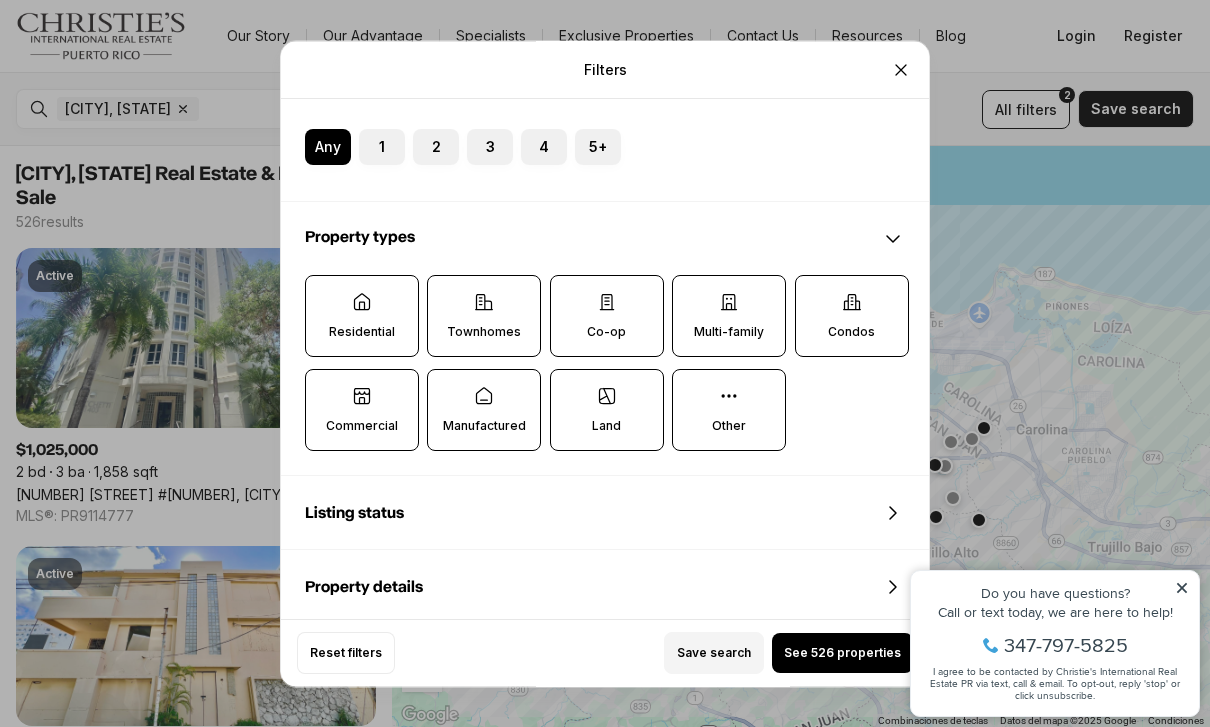 click on "Townhomes" at bounding box center [484, 316] 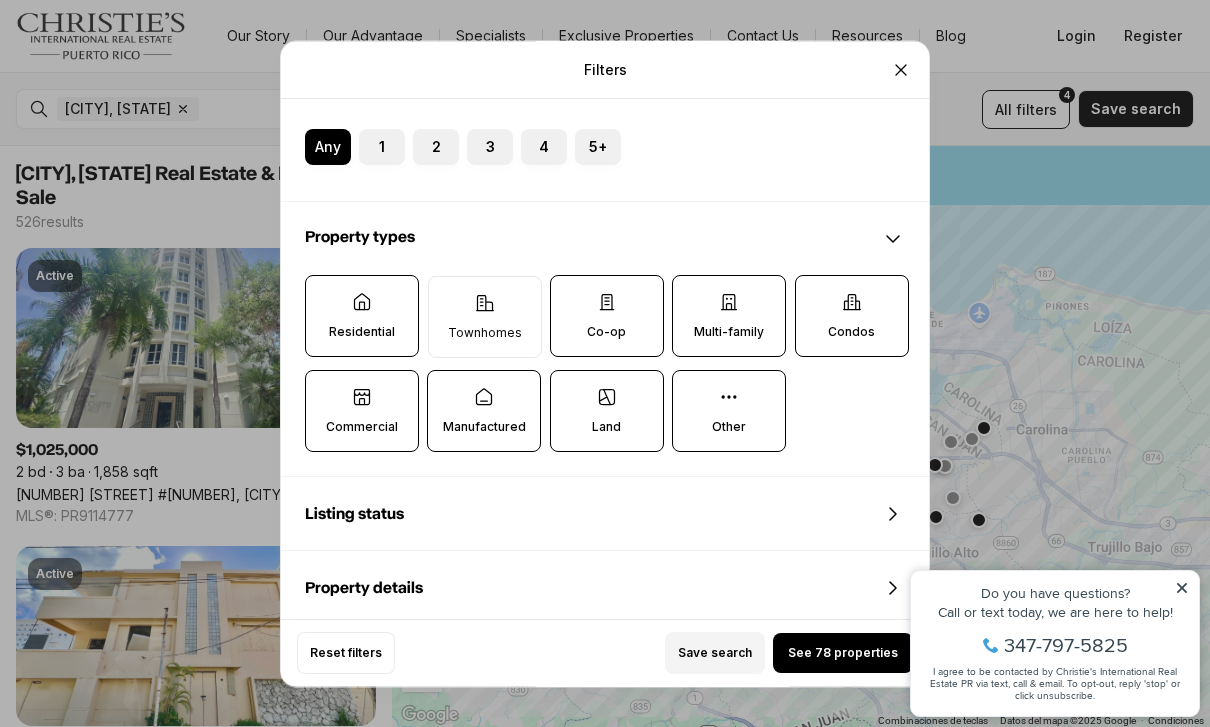 click on "Townhomes" at bounding box center (485, 317) 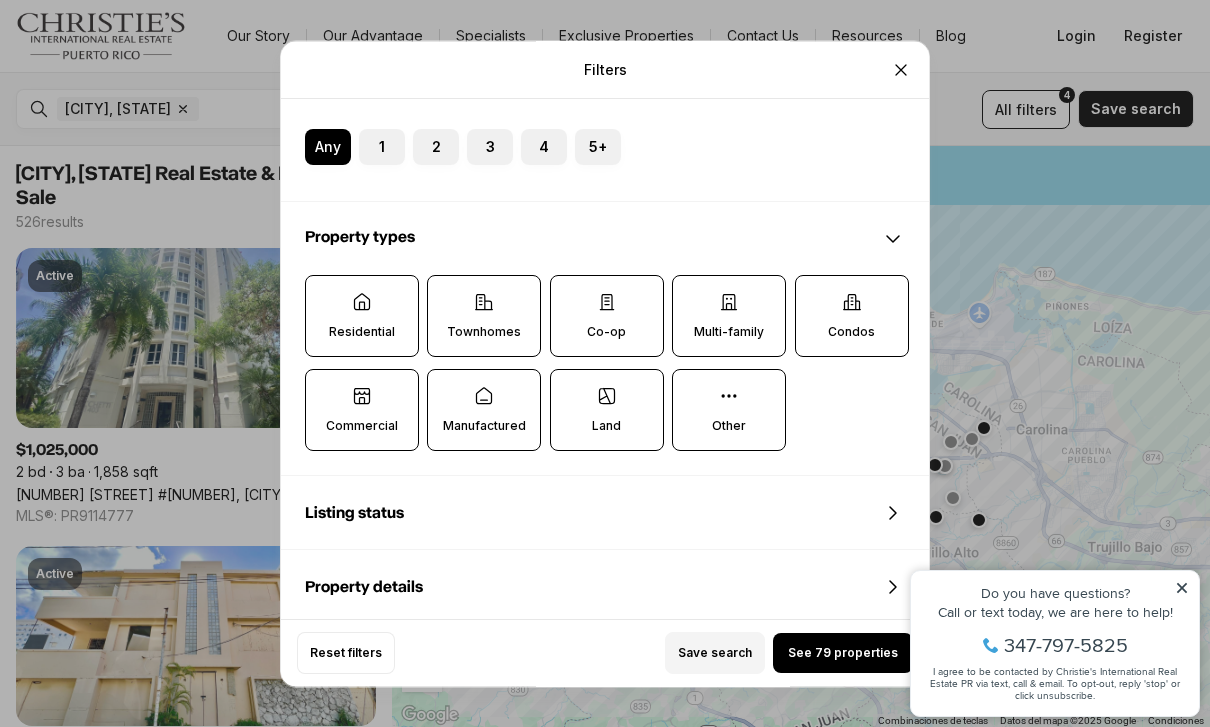click on "Condos" at bounding box center [852, 316] 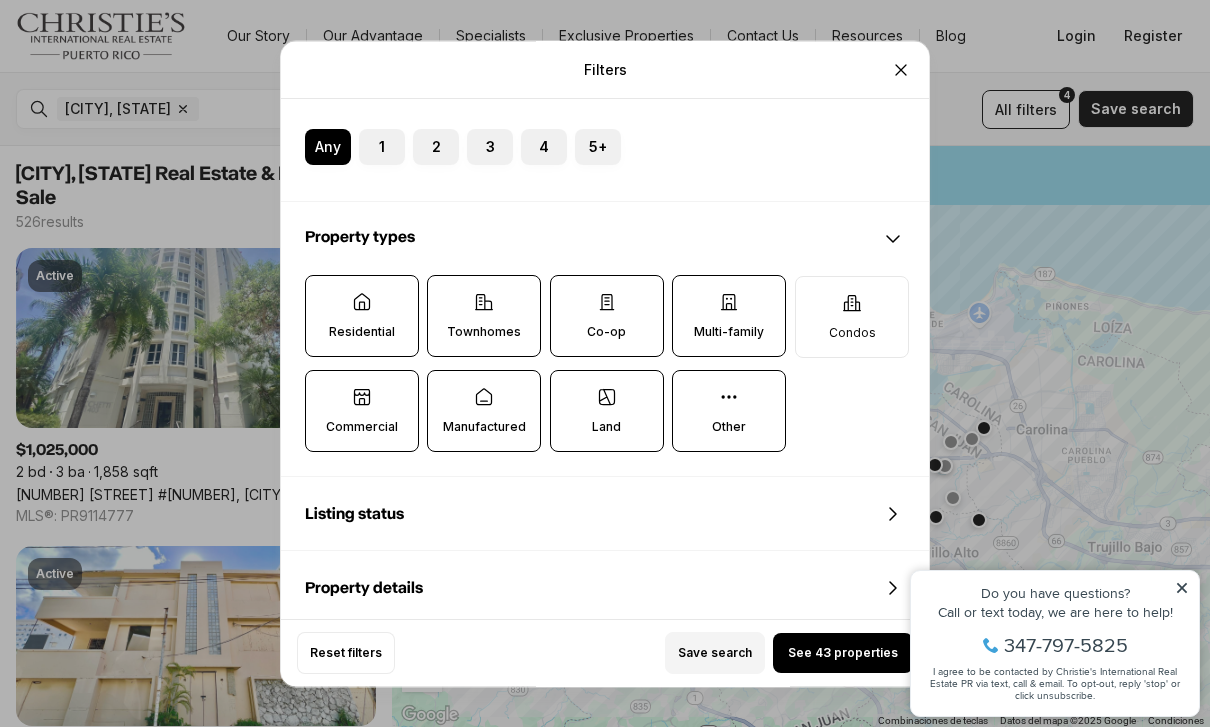 click on "Co-op" at bounding box center (607, 316) 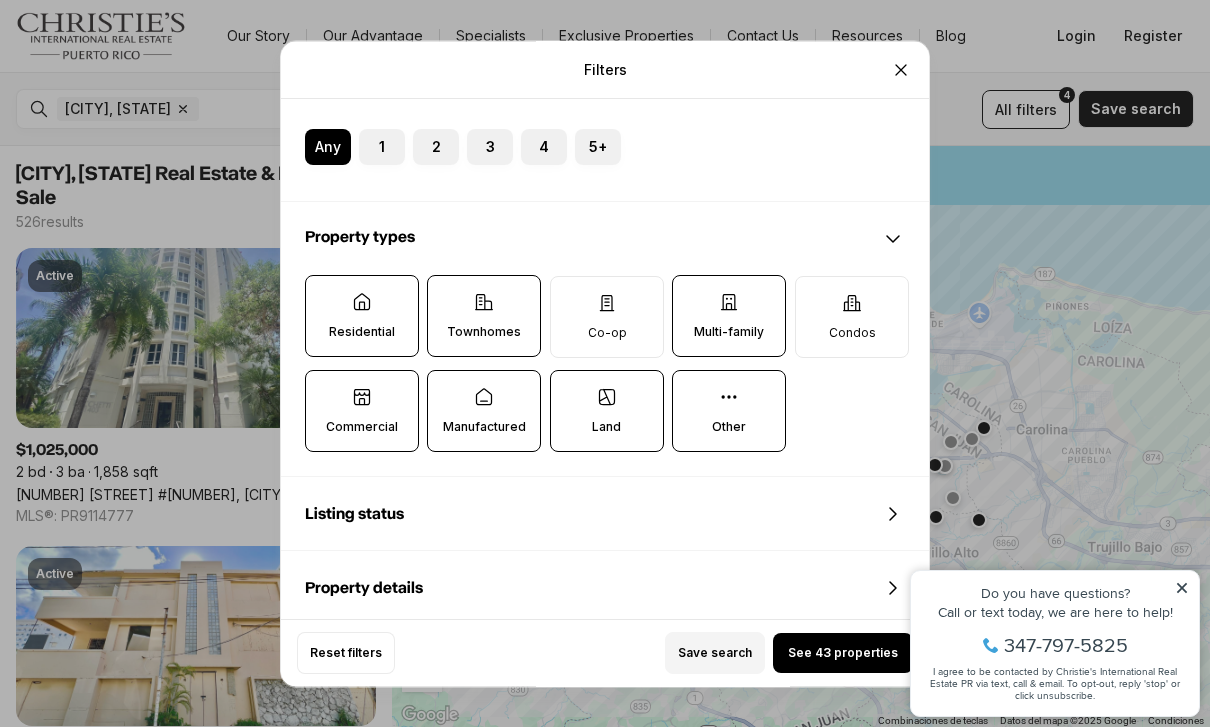 click on "Townhomes" at bounding box center [484, 316] 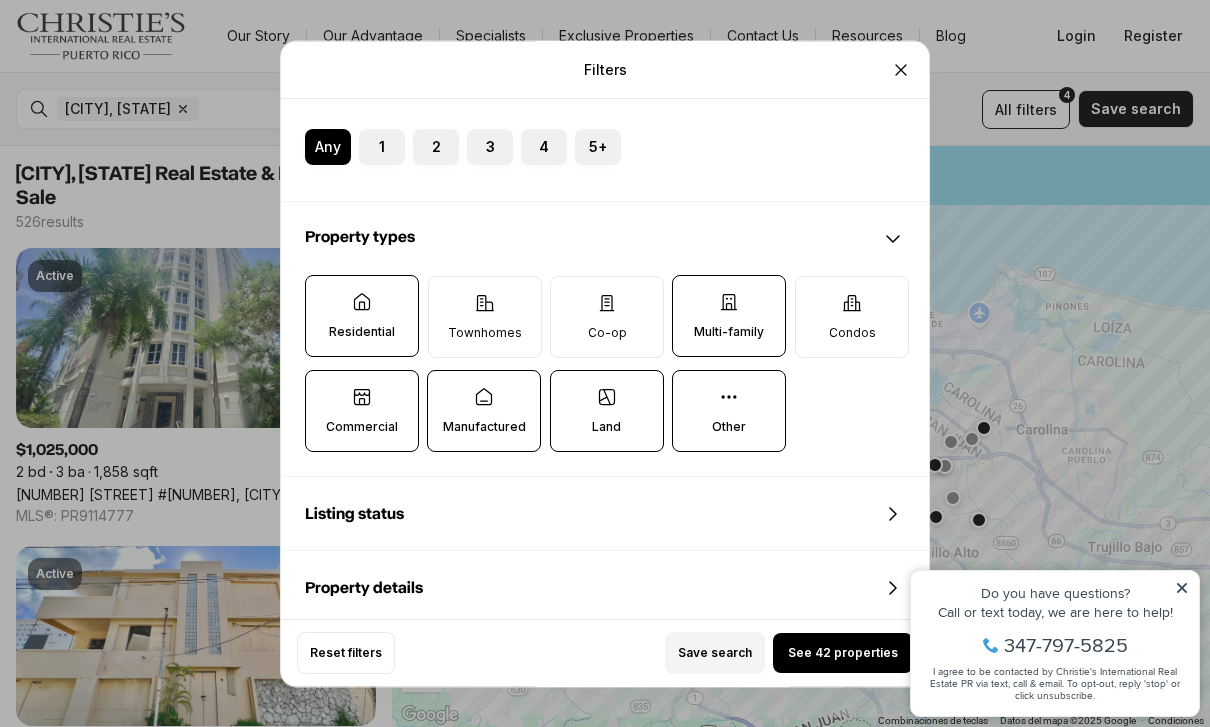 click on "See 42 properties" at bounding box center [843, 653] 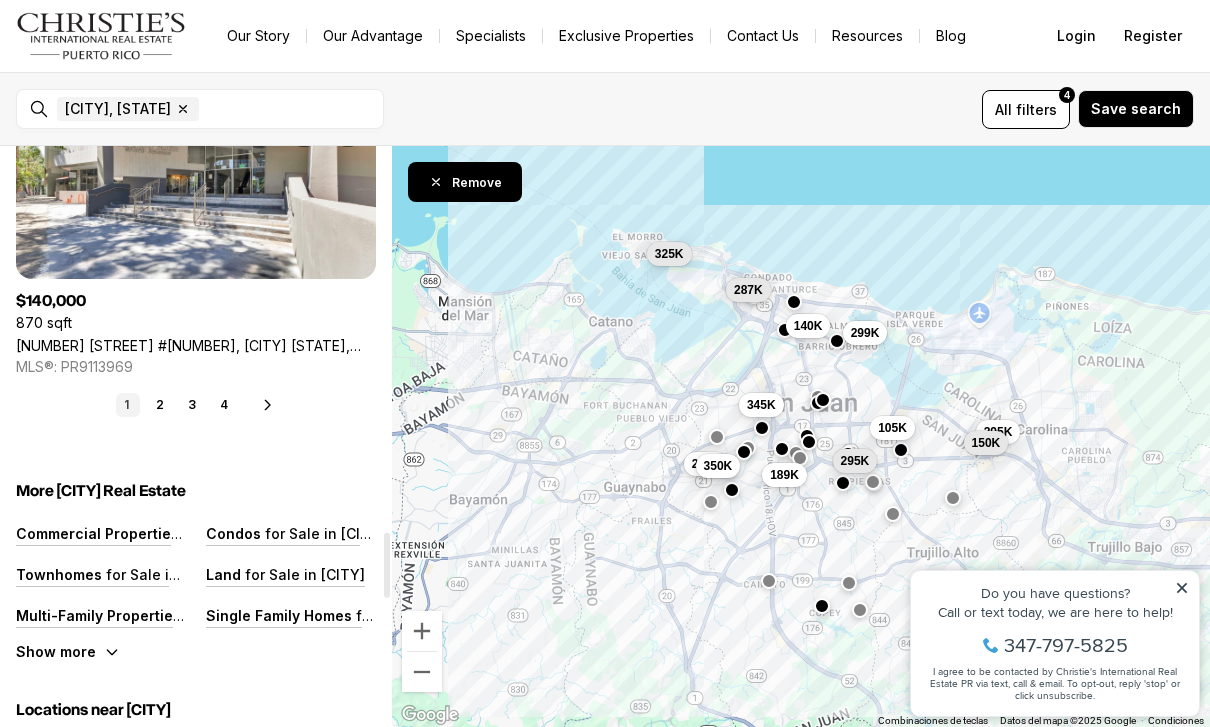 scroll, scrollTop: 3427, scrollLeft: 0, axis: vertical 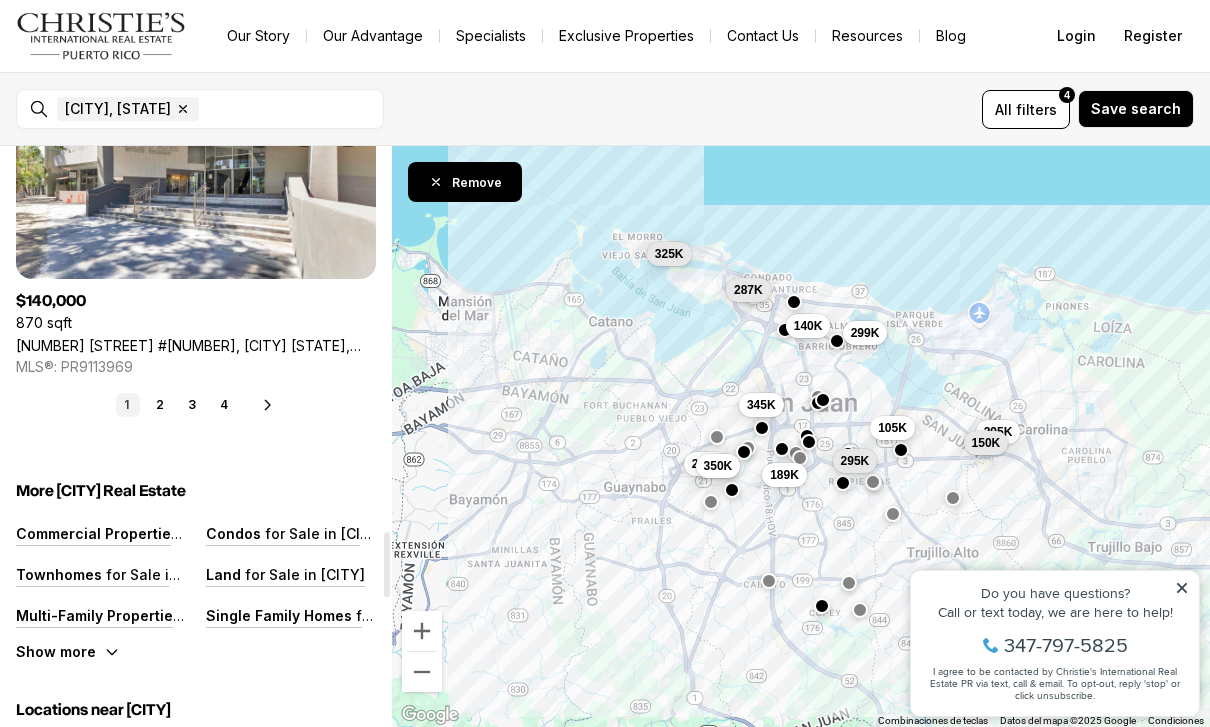 click on "2" at bounding box center [160, 405] 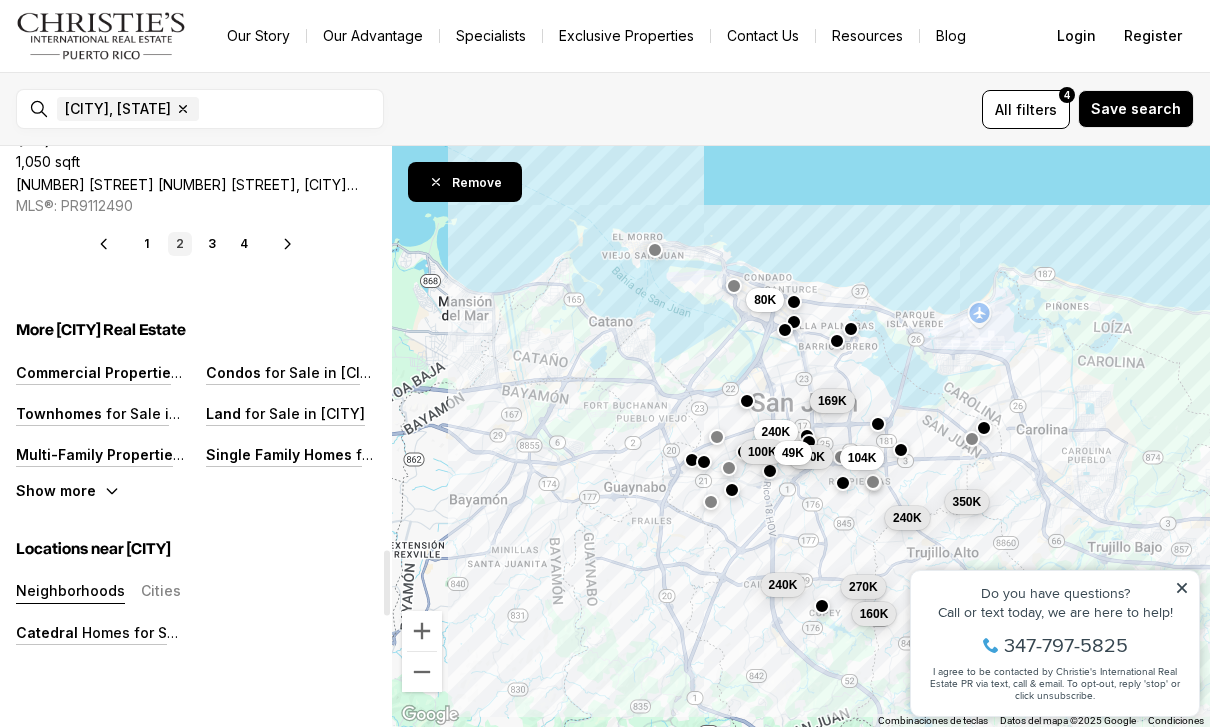 scroll, scrollTop: 3591, scrollLeft: 0, axis: vertical 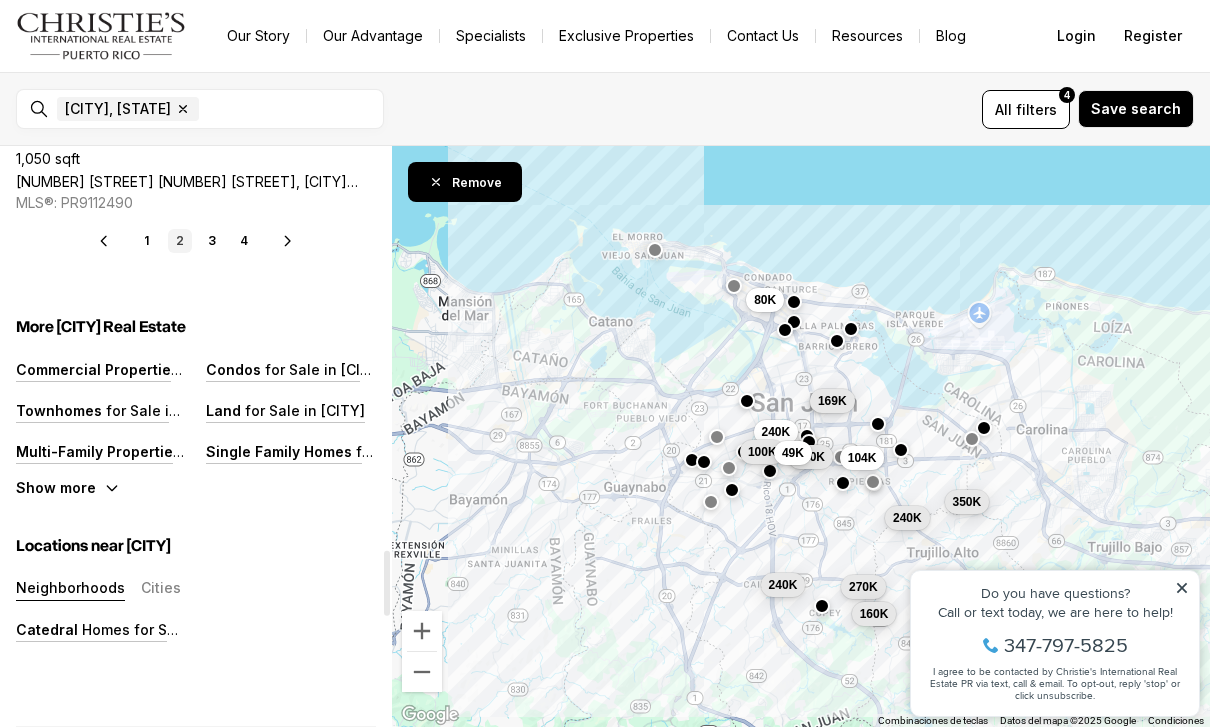 click on "3" at bounding box center [212, 241] 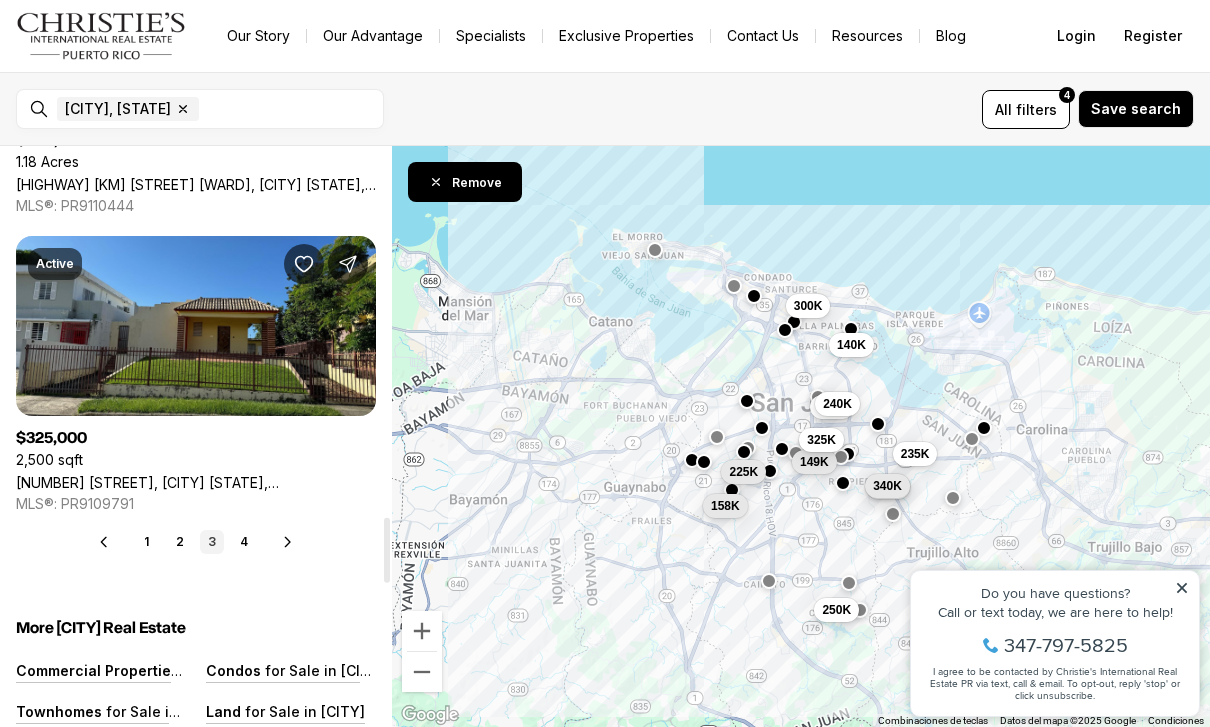 scroll, scrollTop: 3300, scrollLeft: 0, axis: vertical 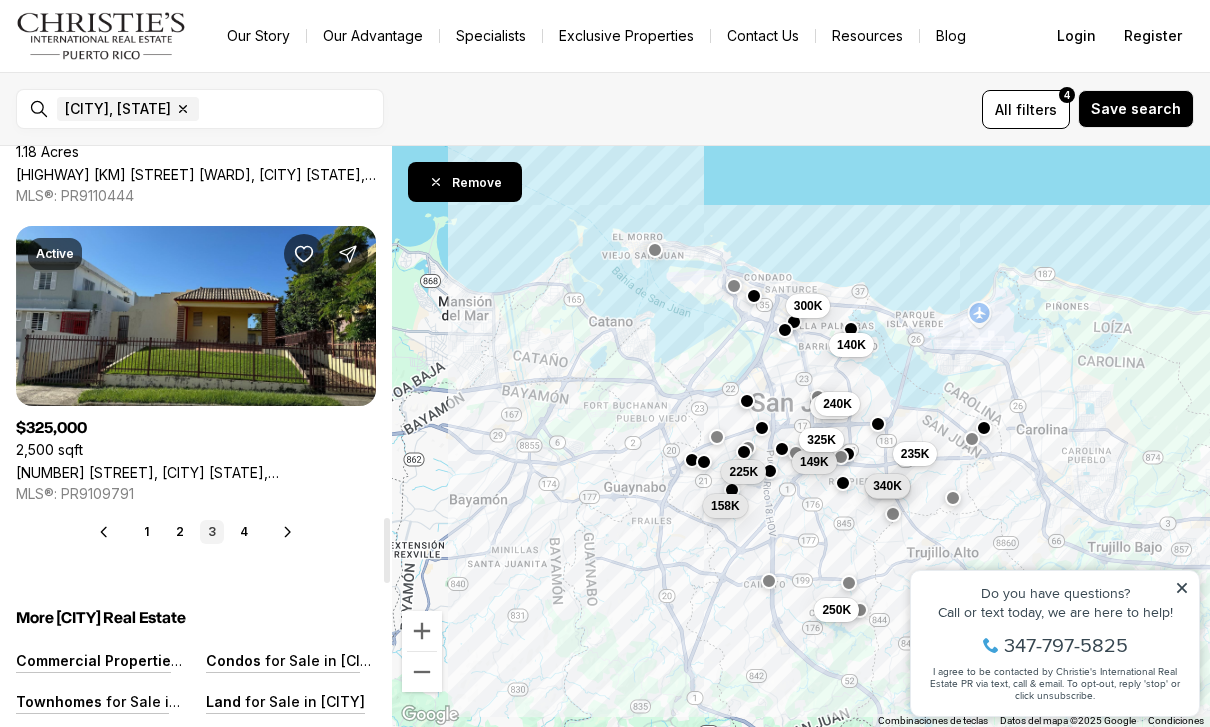 click on "4" at bounding box center (244, 532) 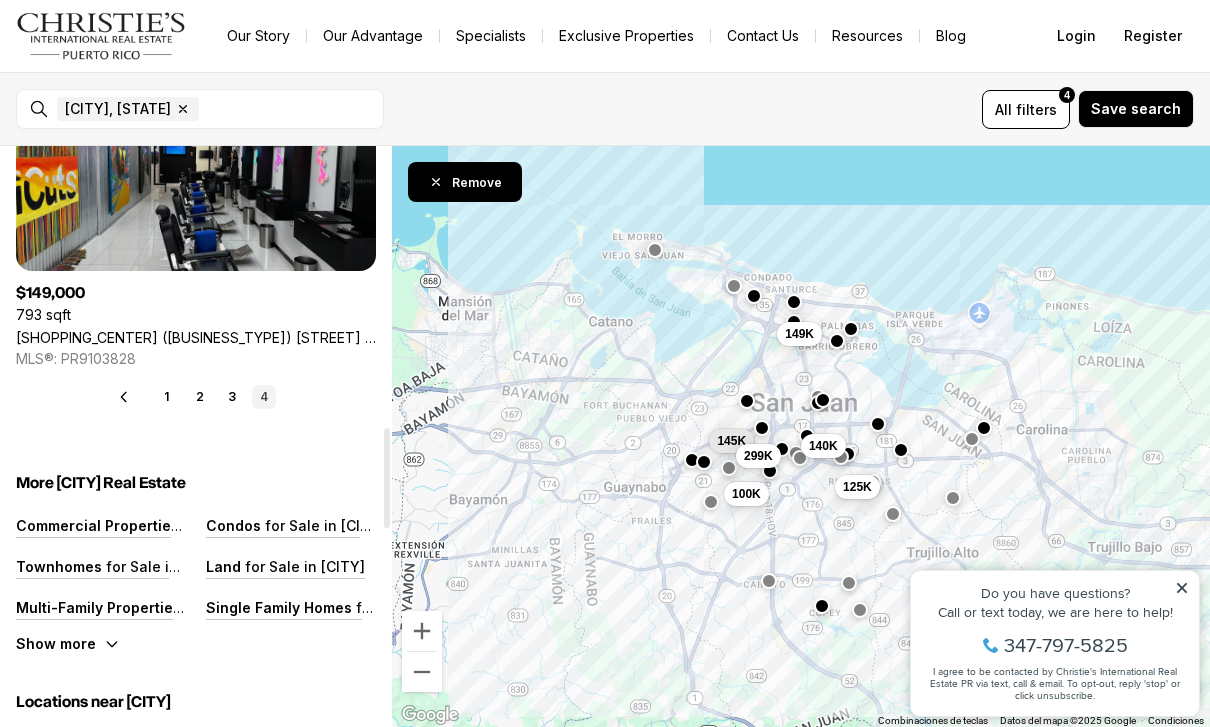 scroll, scrollTop: 1664, scrollLeft: 0, axis: vertical 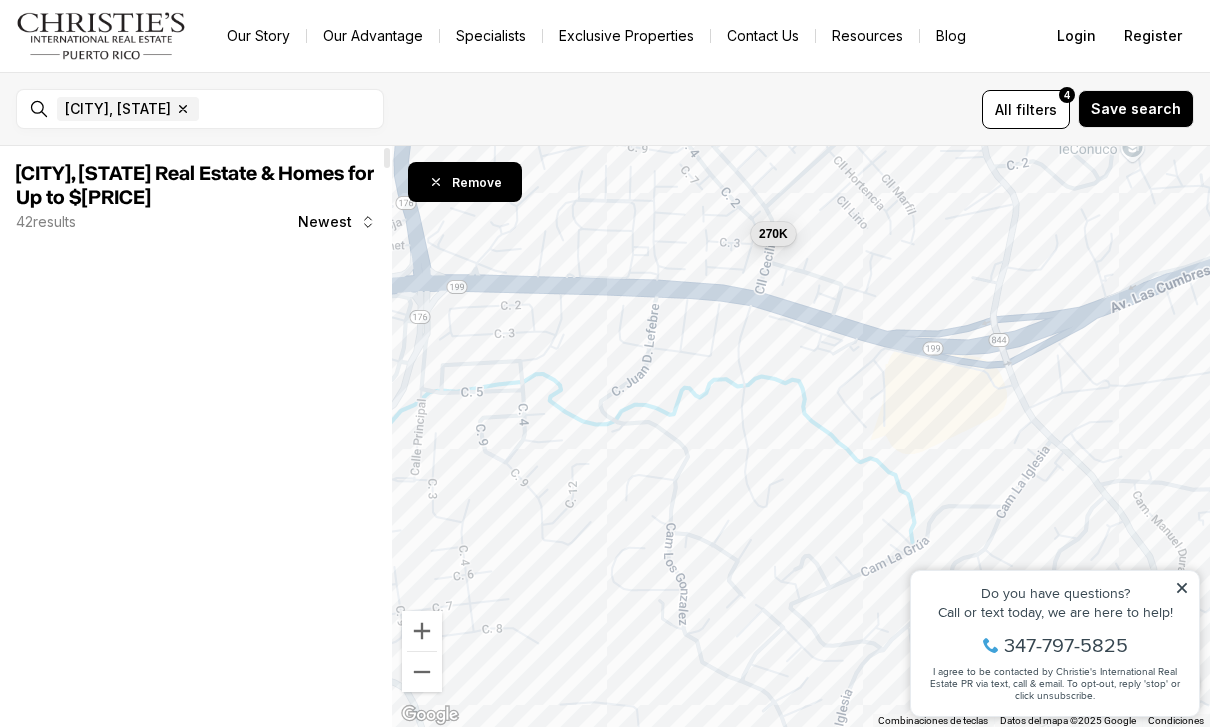 click 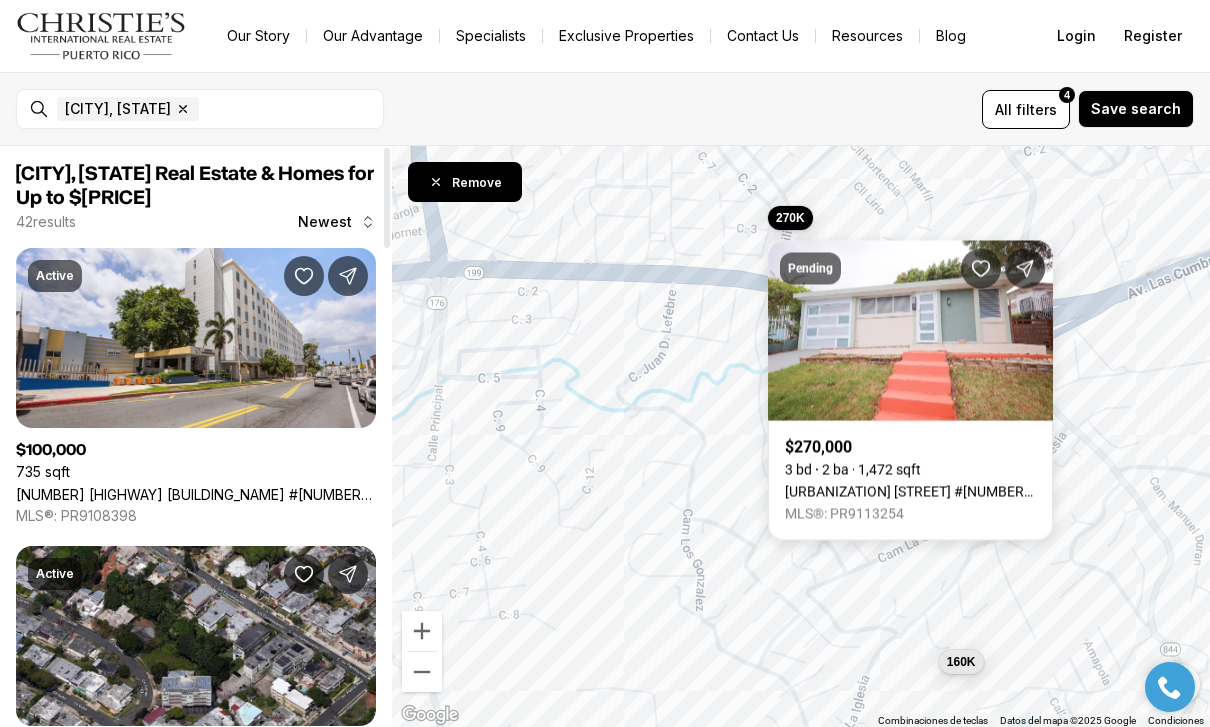 click on "Cupey Gardens CALLE 2 #D8, SAN JUAN PR, 00926" at bounding box center [910, 492] 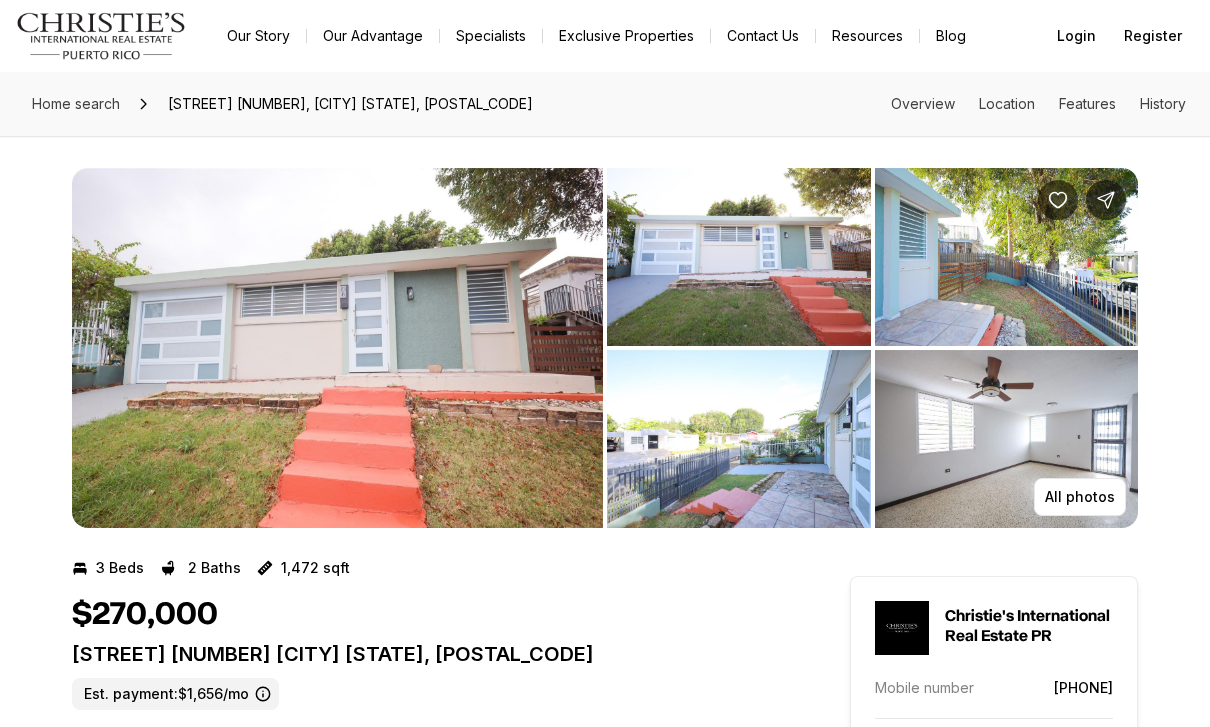 scroll, scrollTop: 0, scrollLeft: 0, axis: both 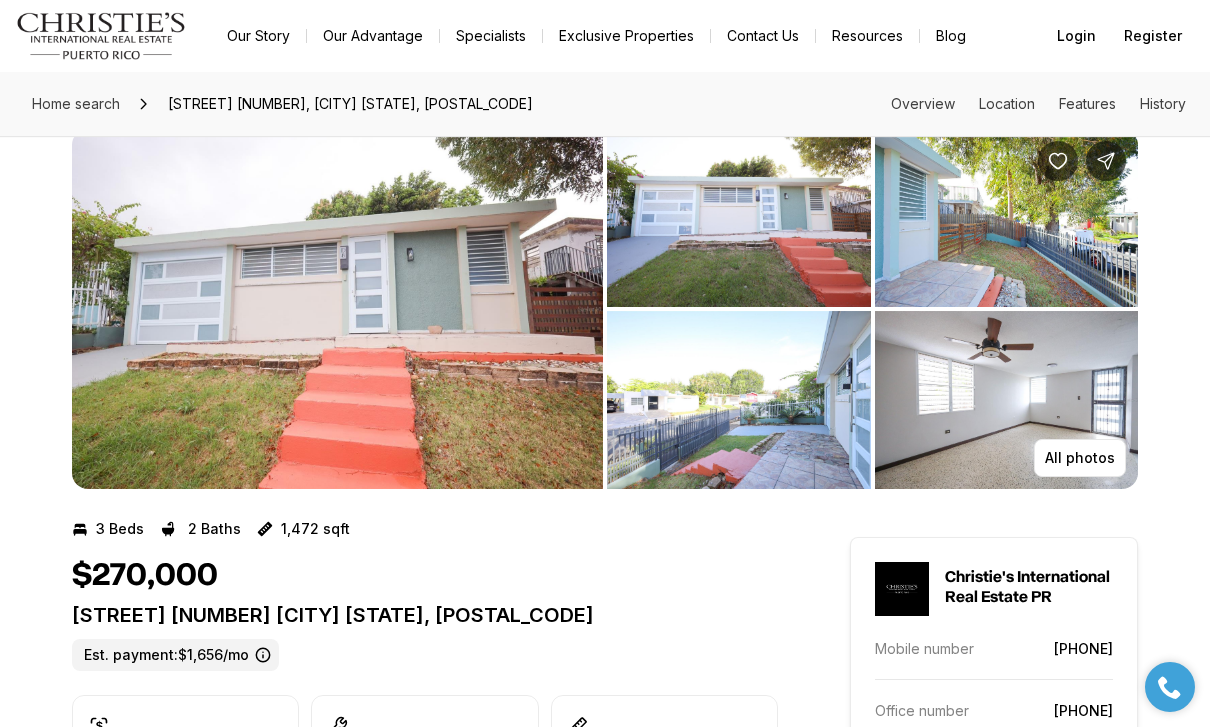 click on "All photos" at bounding box center (1080, 458) 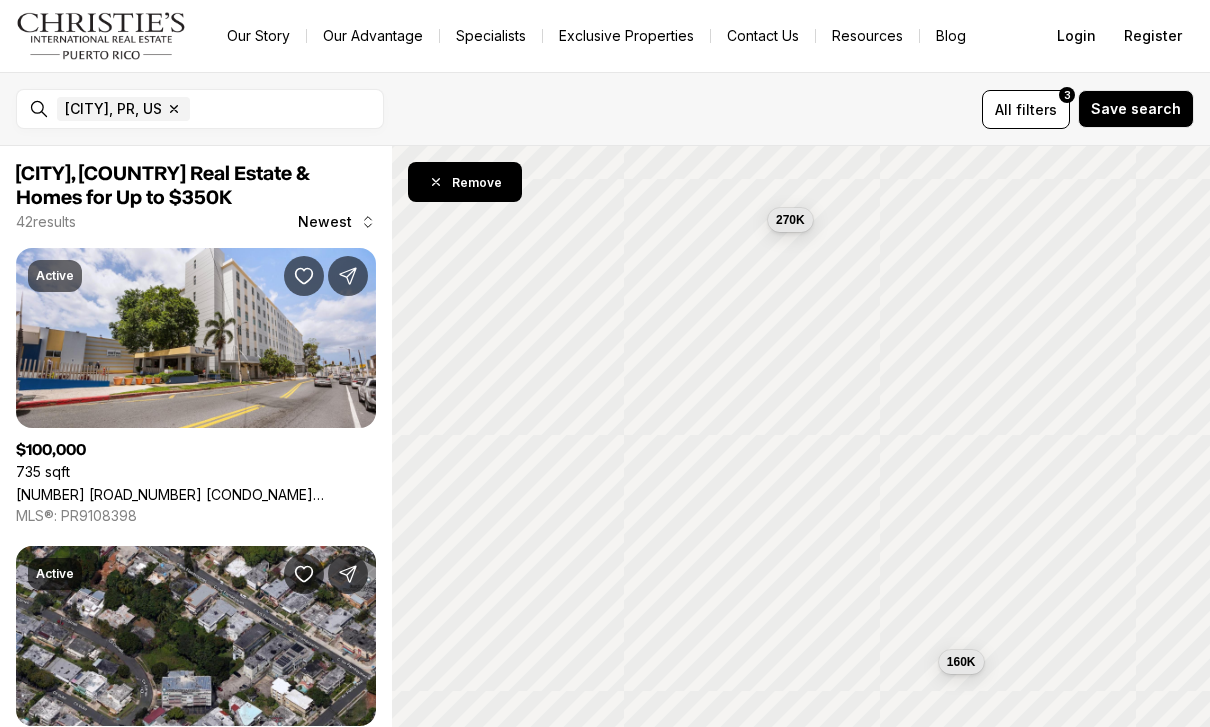 scroll, scrollTop: 0, scrollLeft: 0, axis: both 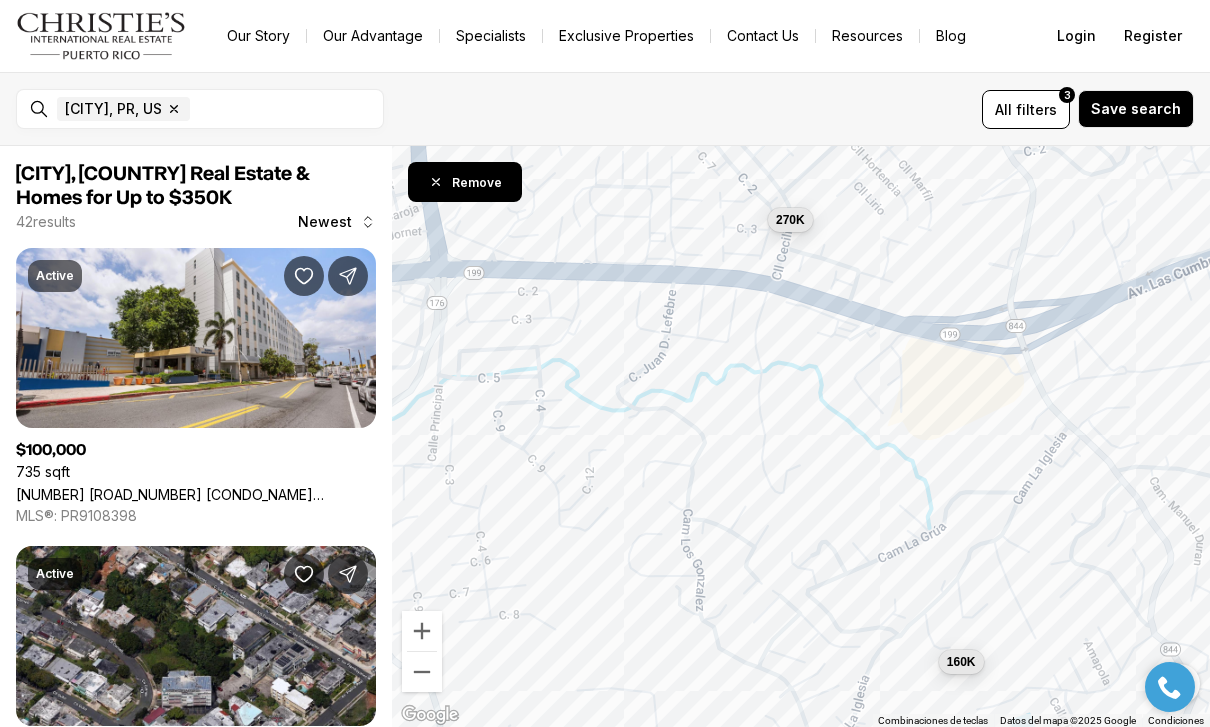 click 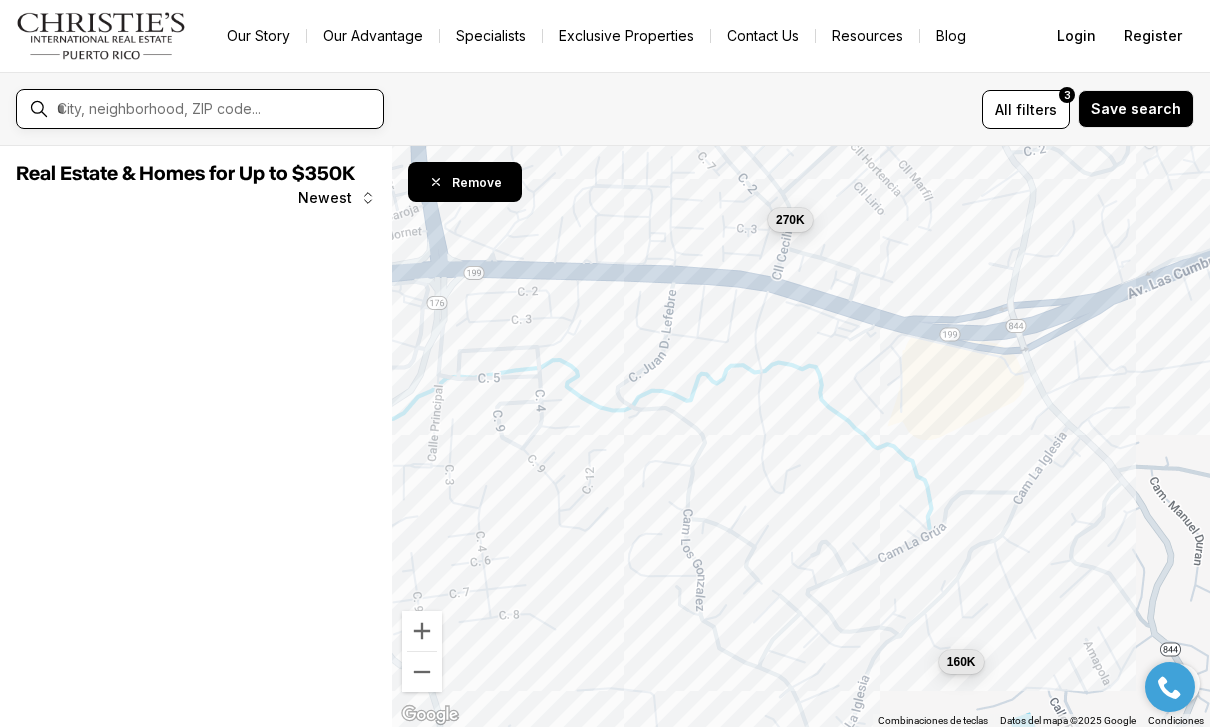click at bounding box center [216, 109] 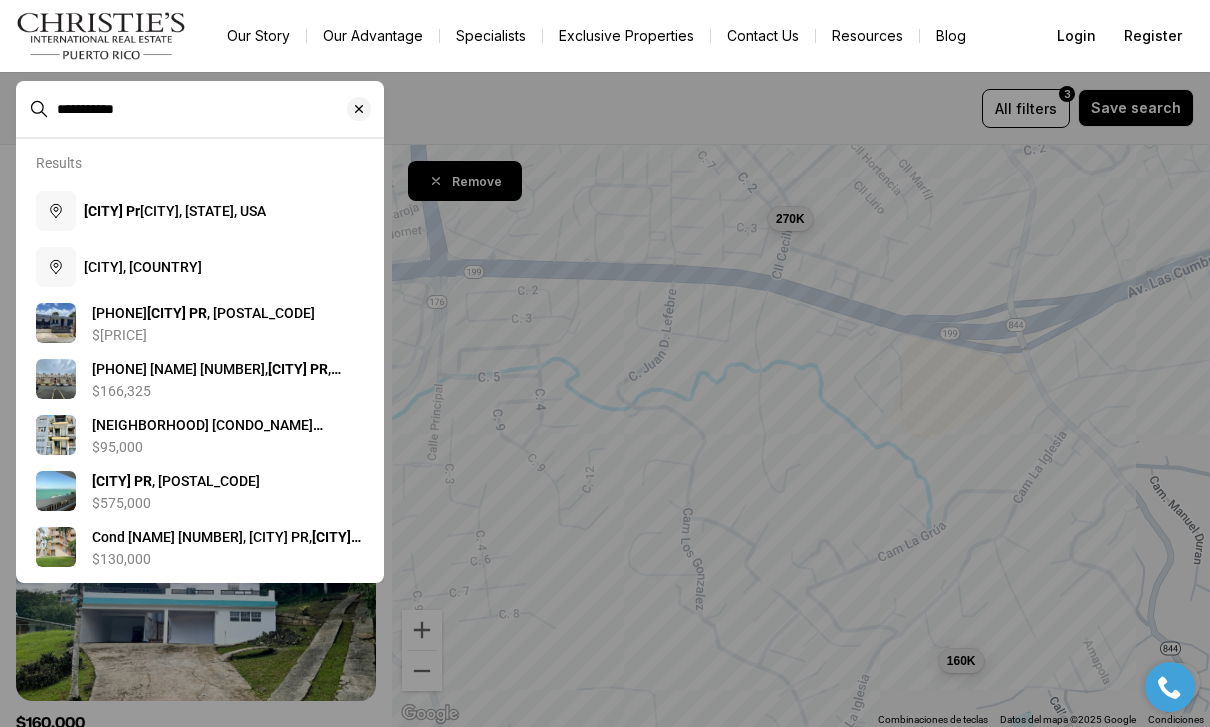 type on "**********" 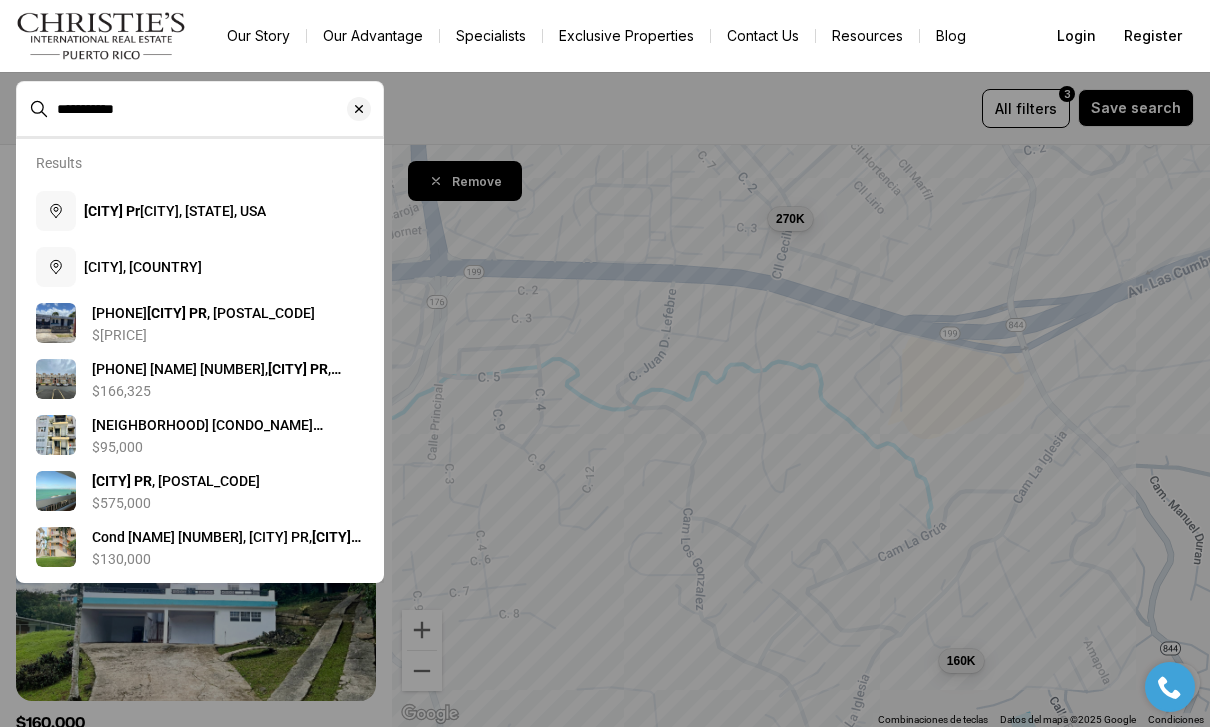 click on "Carolina, Puerto Rico" at bounding box center [143, 267] 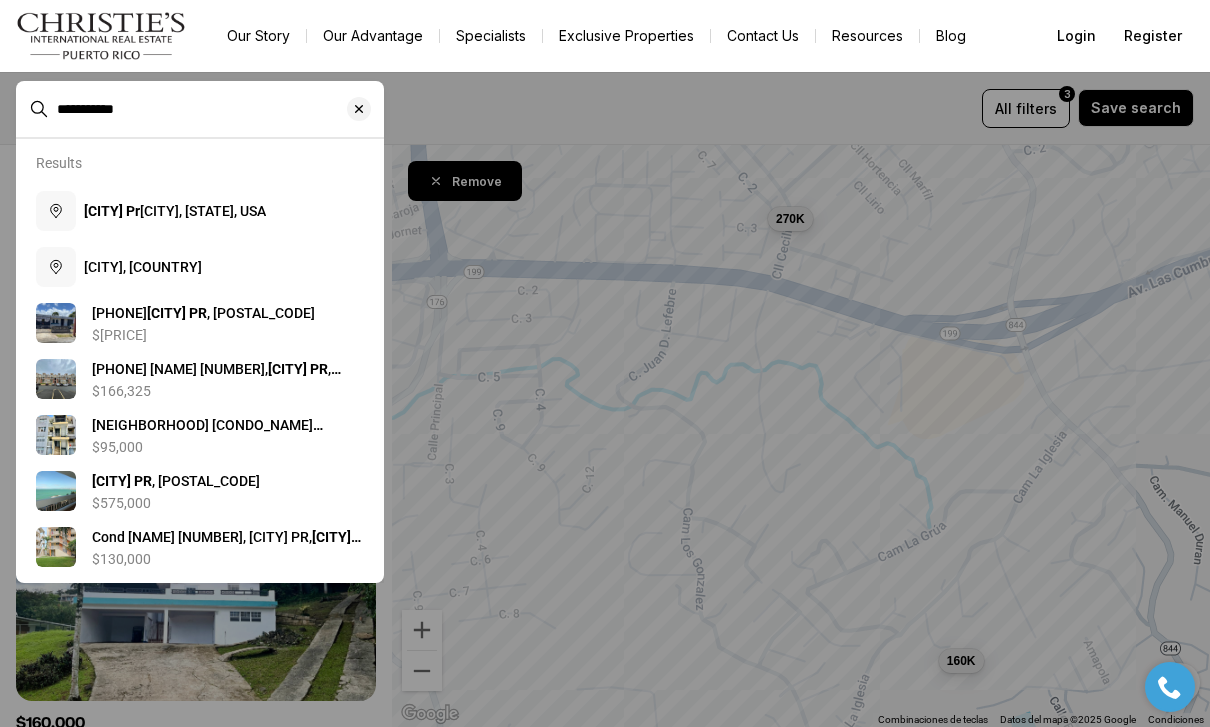 type 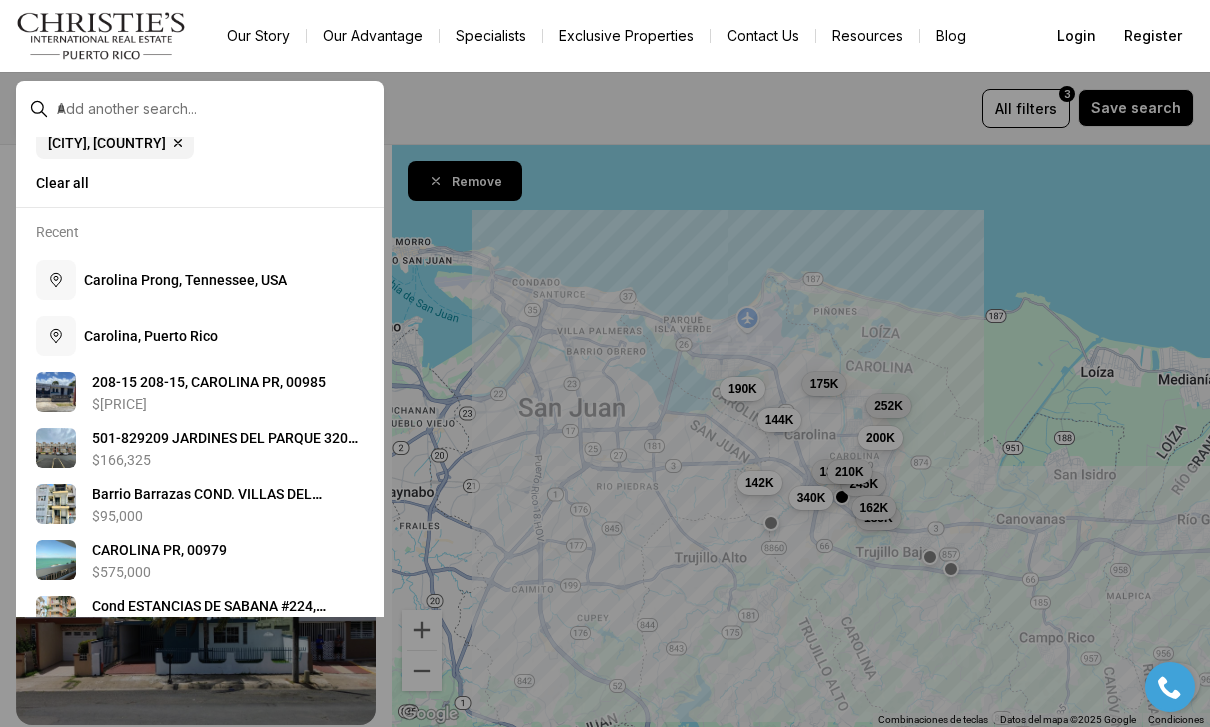 scroll, scrollTop: 55, scrollLeft: 0, axis: vertical 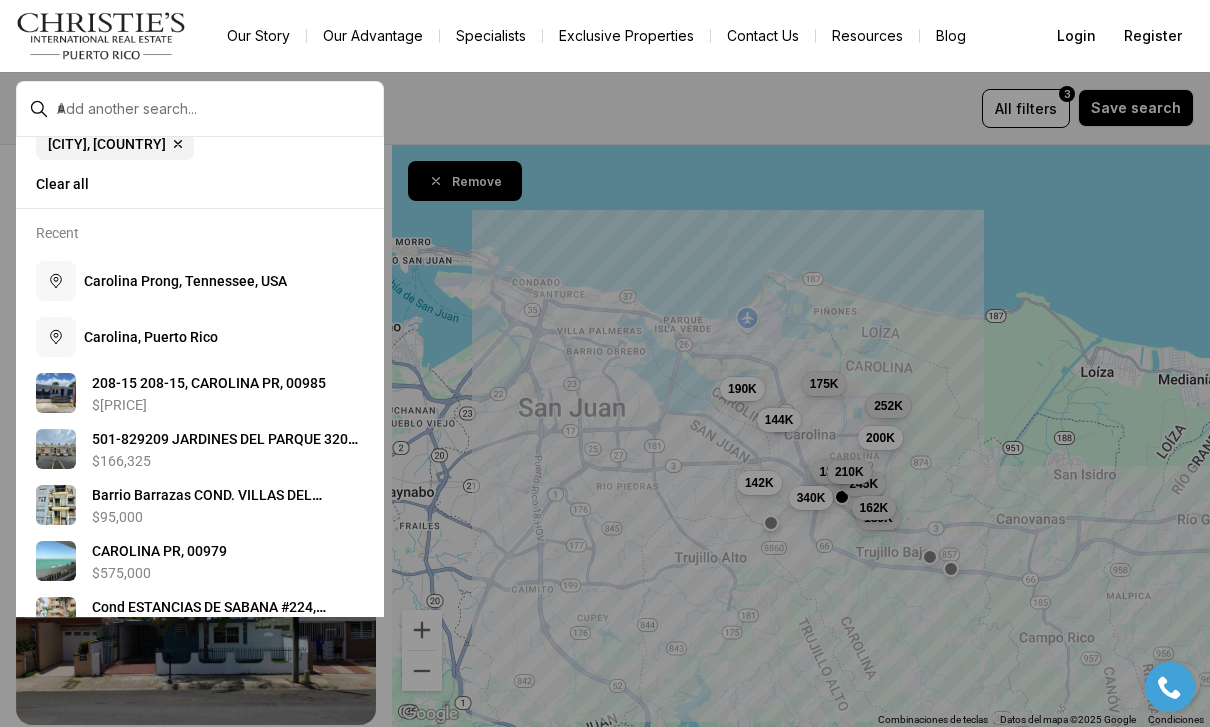 click at bounding box center (605, 363) 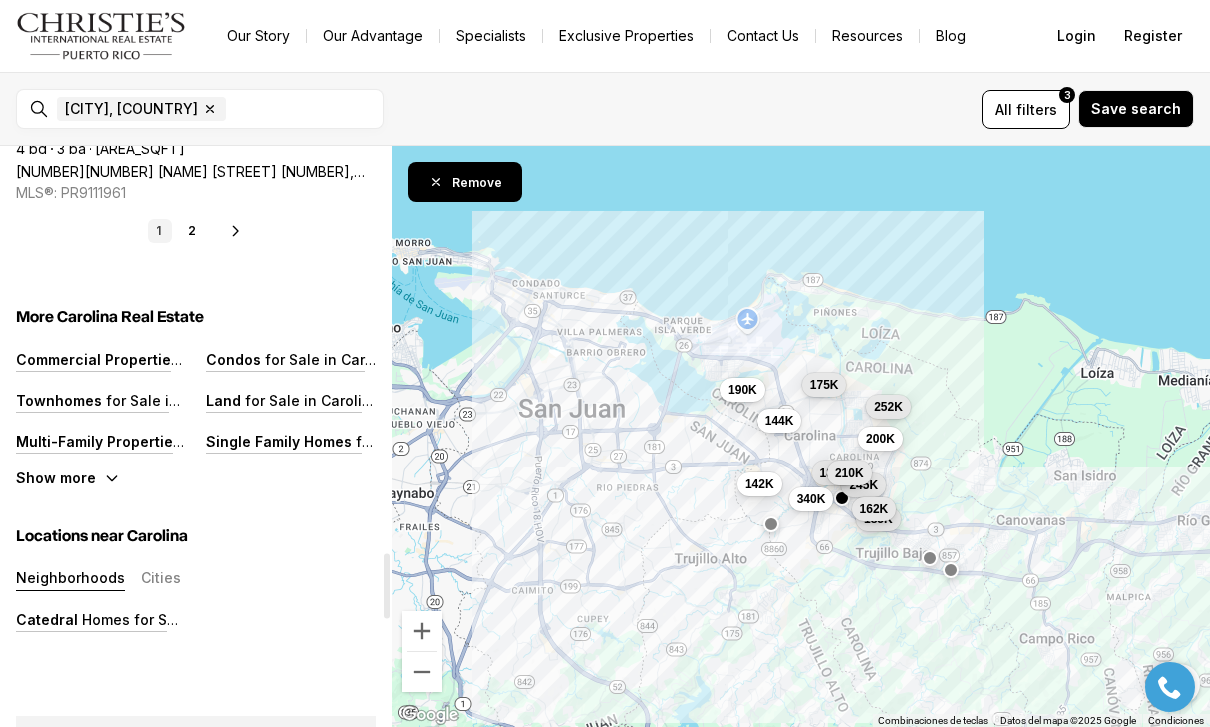 scroll, scrollTop: 3591, scrollLeft: 0, axis: vertical 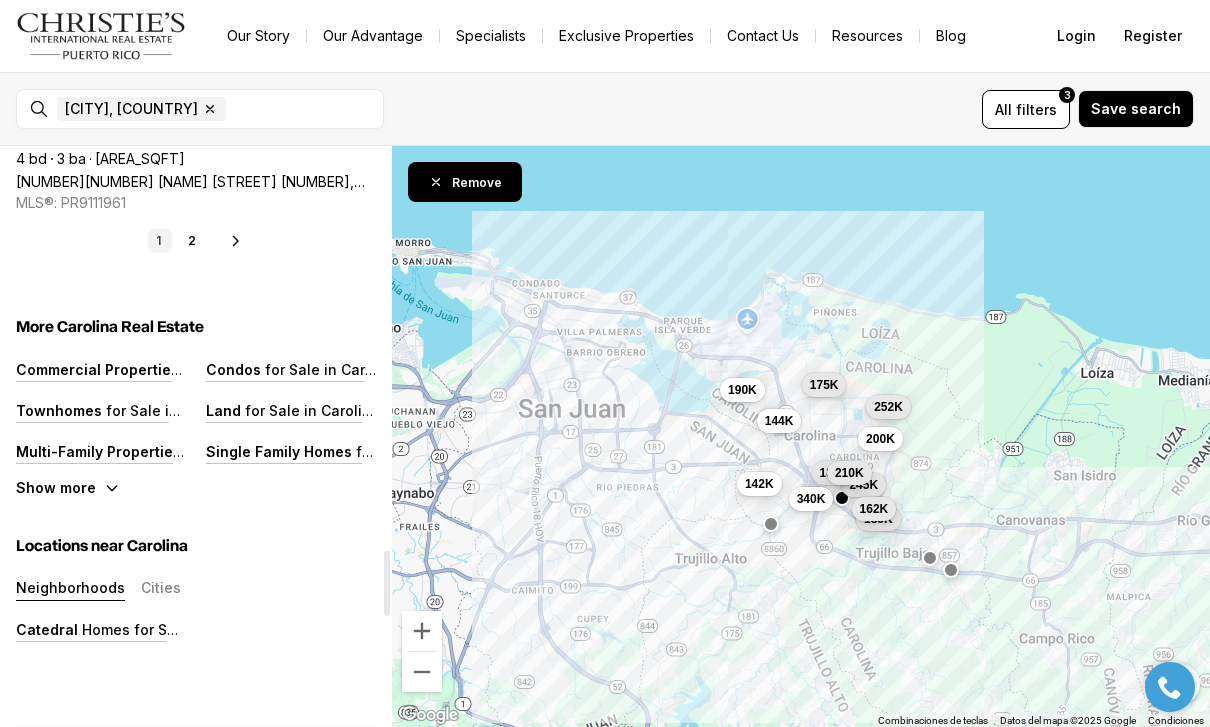 click on "2" at bounding box center [192, 241] 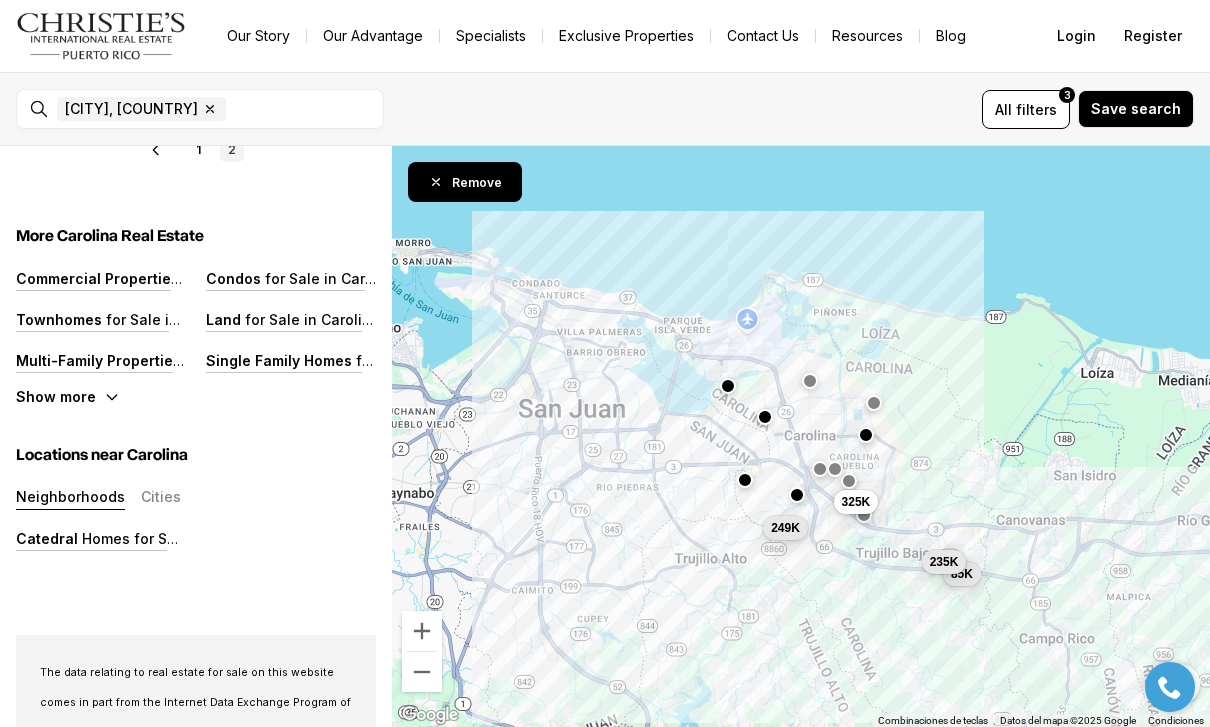 scroll, scrollTop: 0, scrollLeft: 0, axis: both 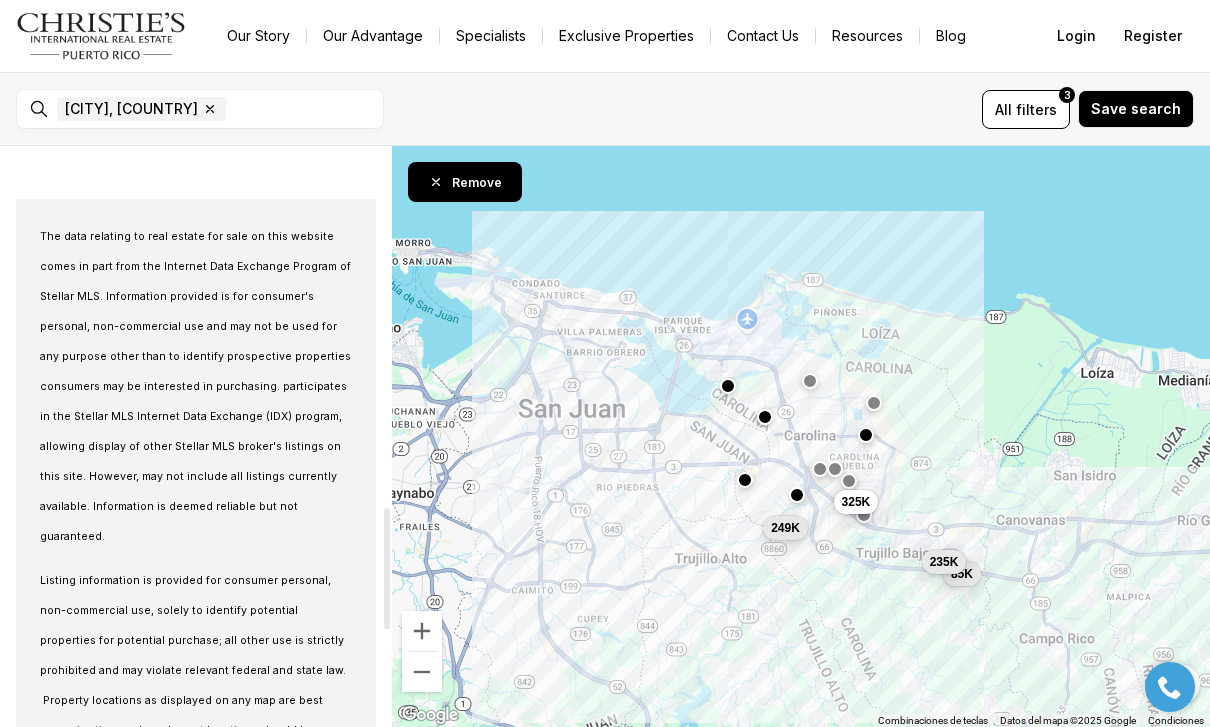 click on "filters" at bounding box center [1036, 109] 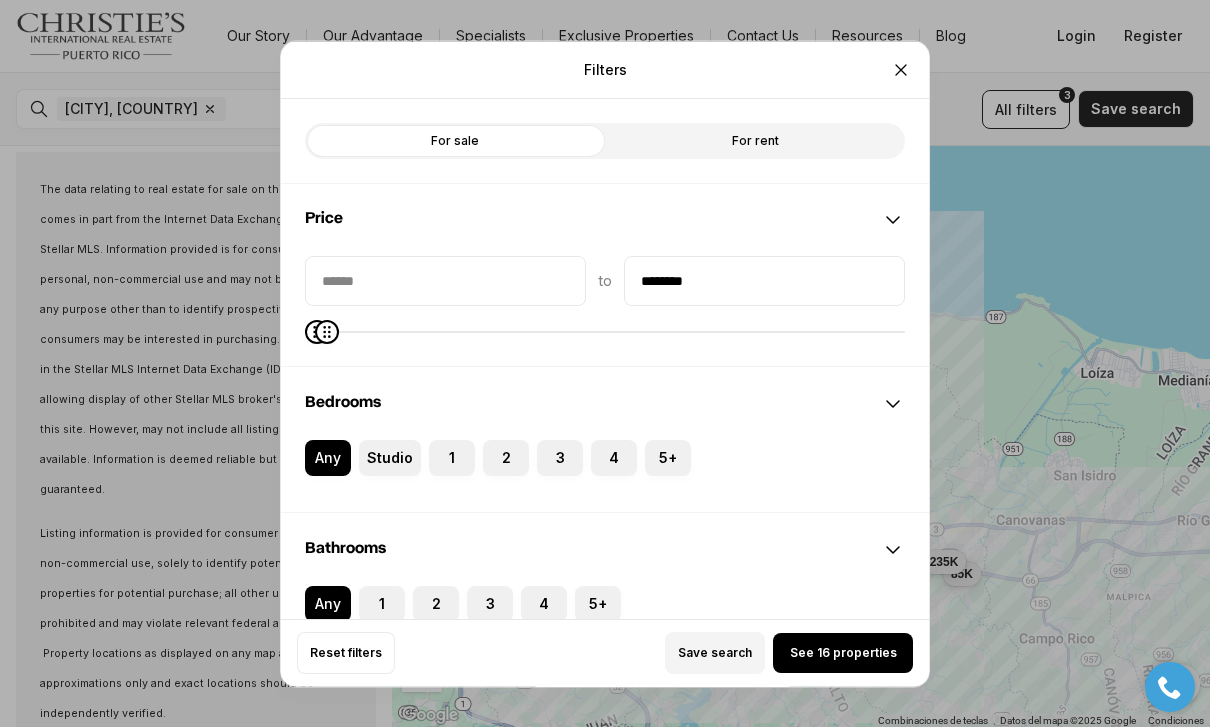 scroll, scrollTop: 1783, scrollLeft: 0, axis: vertical 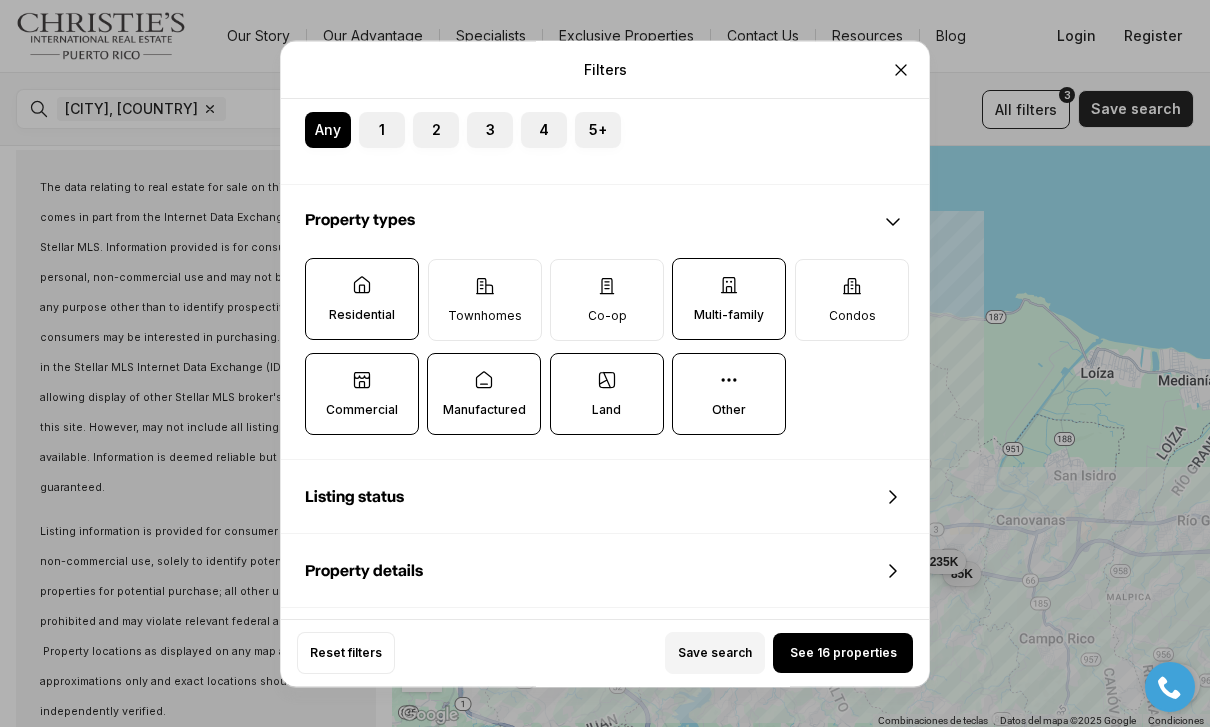 click 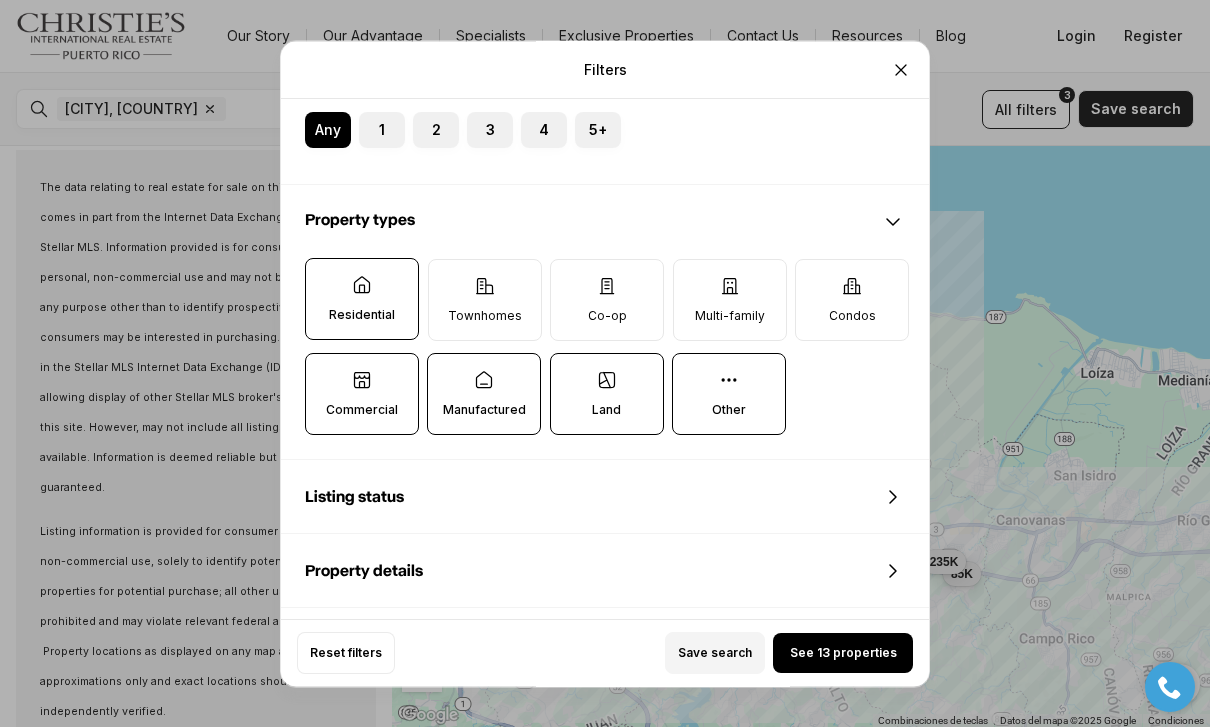 click on "Residential" at bounding box center (362, 299) 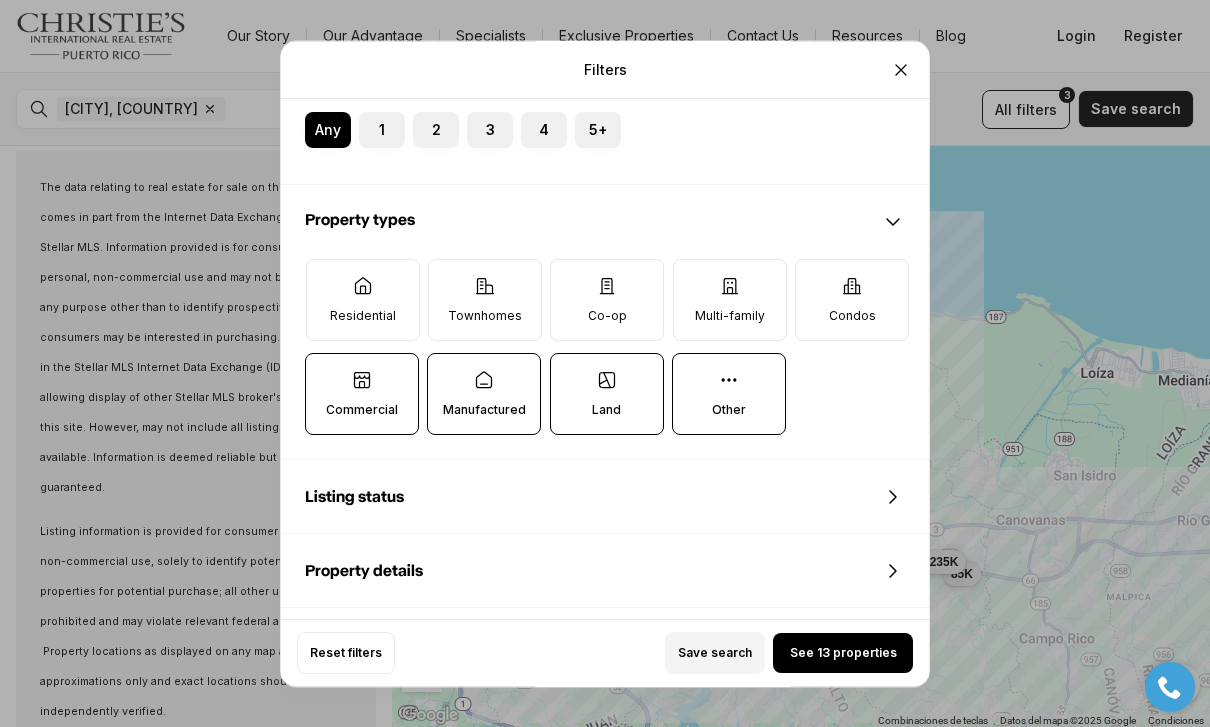 click 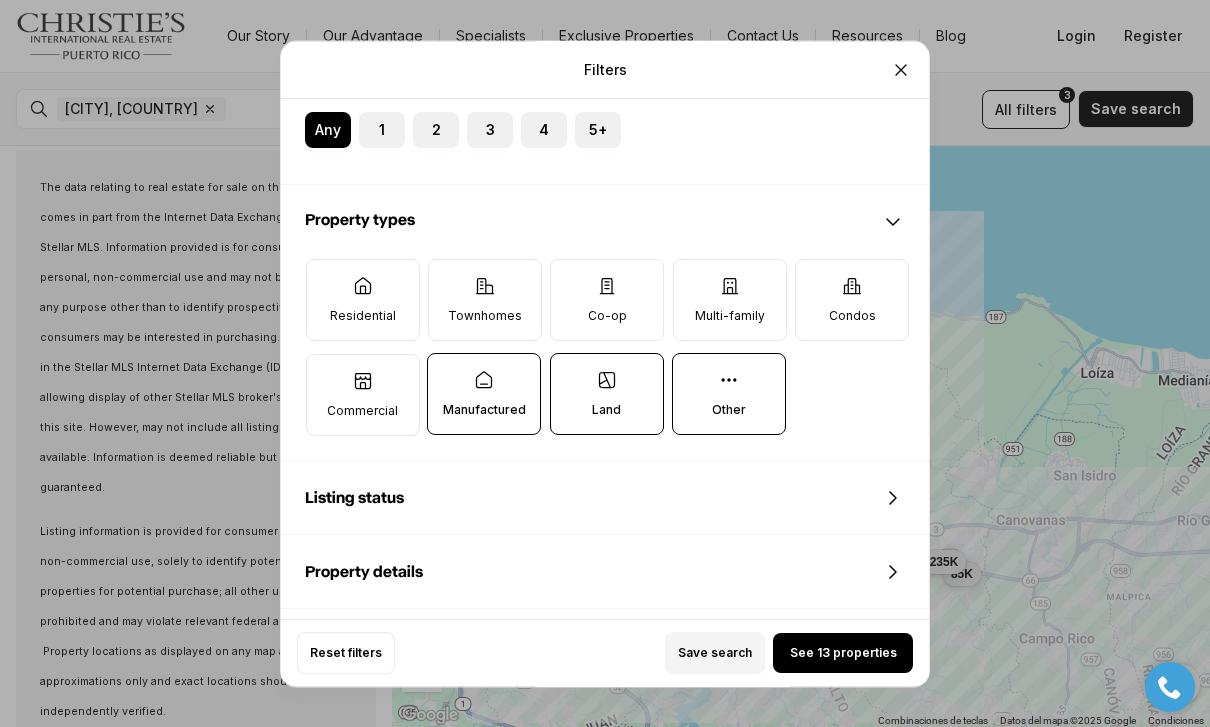 click on "Manufactured" at bounding box center [484, 410] 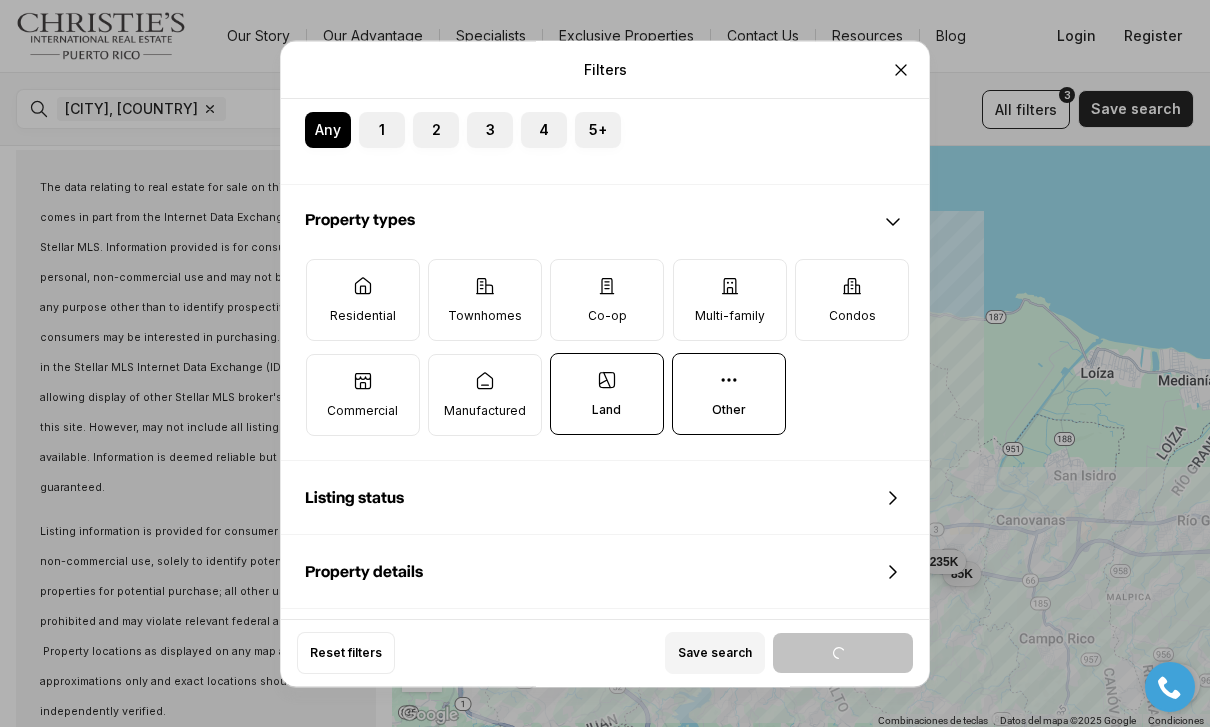 click on "Land" at bounding box center [606, 410] 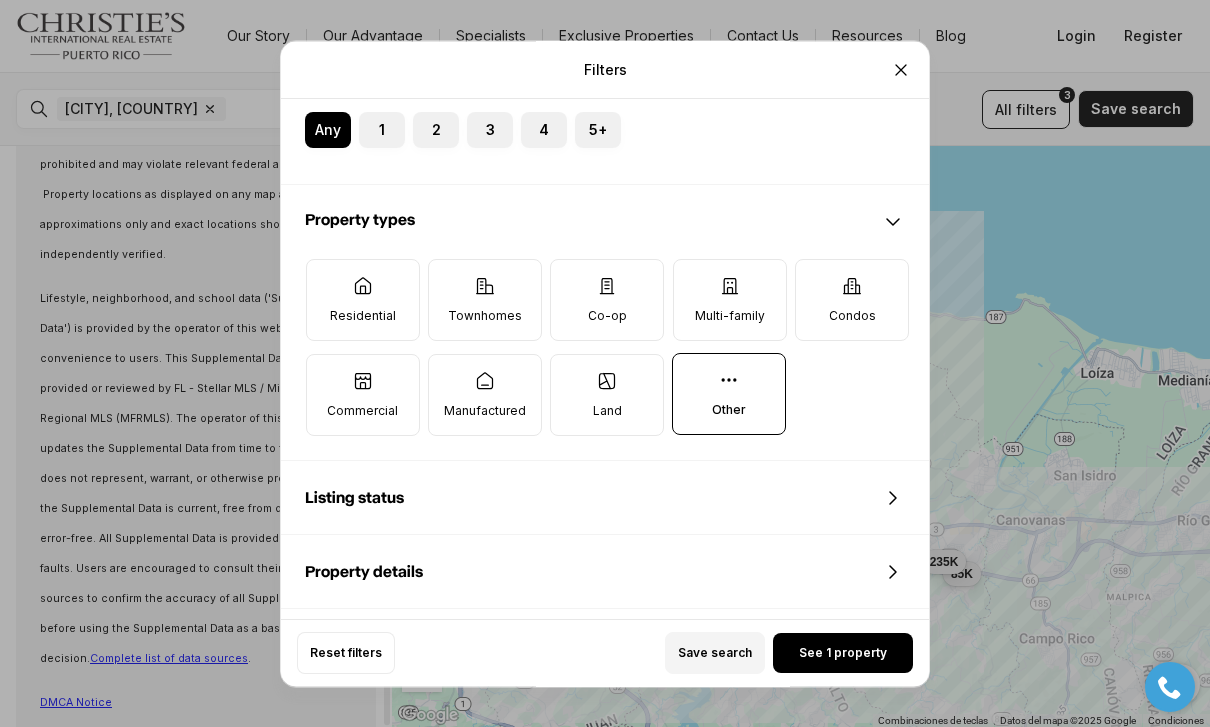 scroll, scrollTop: 1721, scrollLeft: 0, axis: vertical 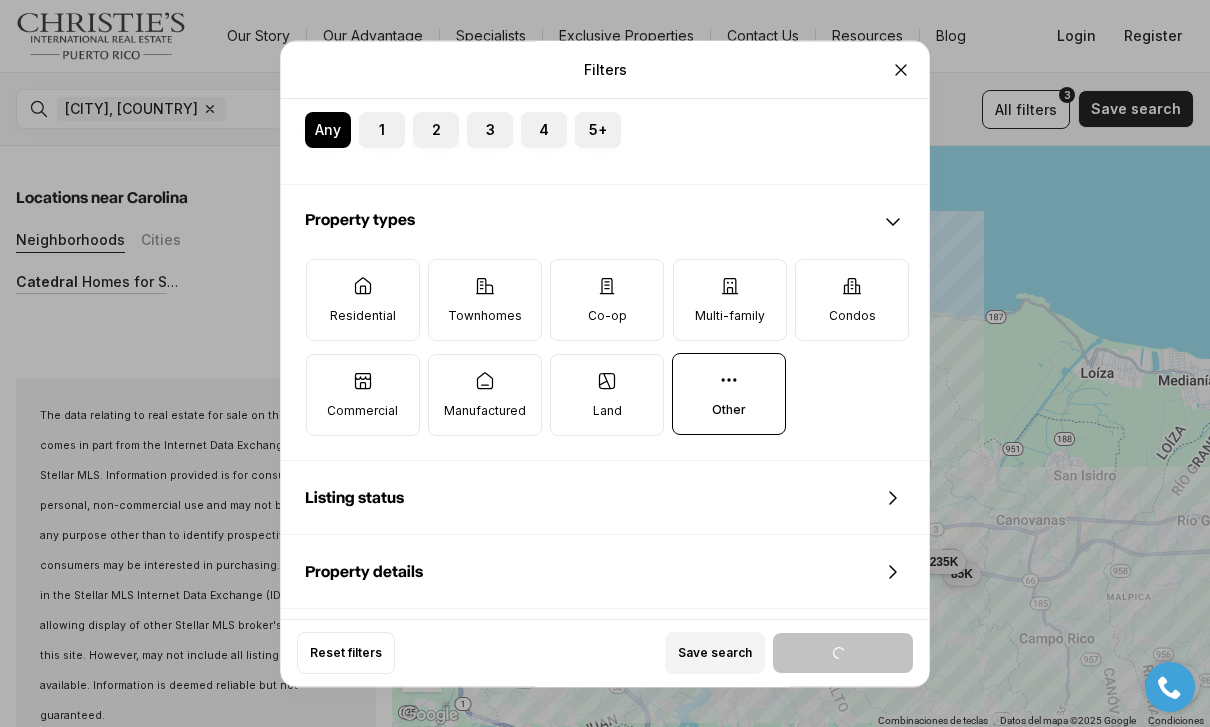 click on "Other" at bounding box center [729, 394] 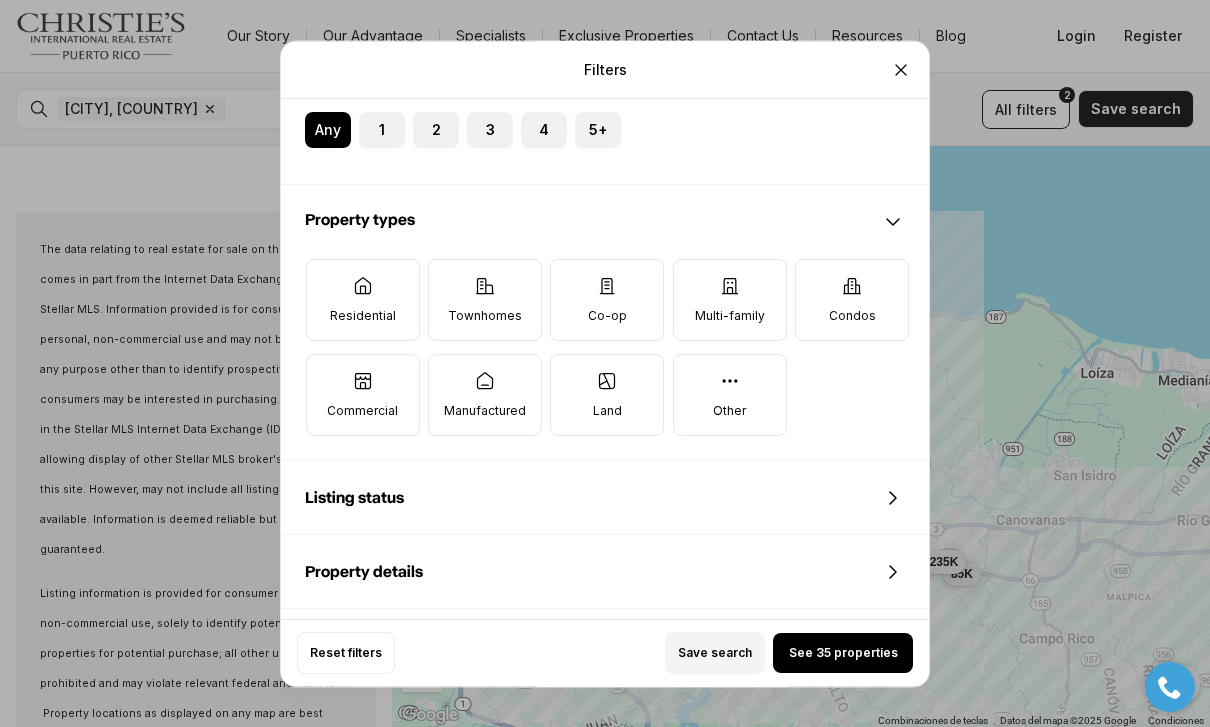 click on "Townhomes" at bounding box center (485, 316) 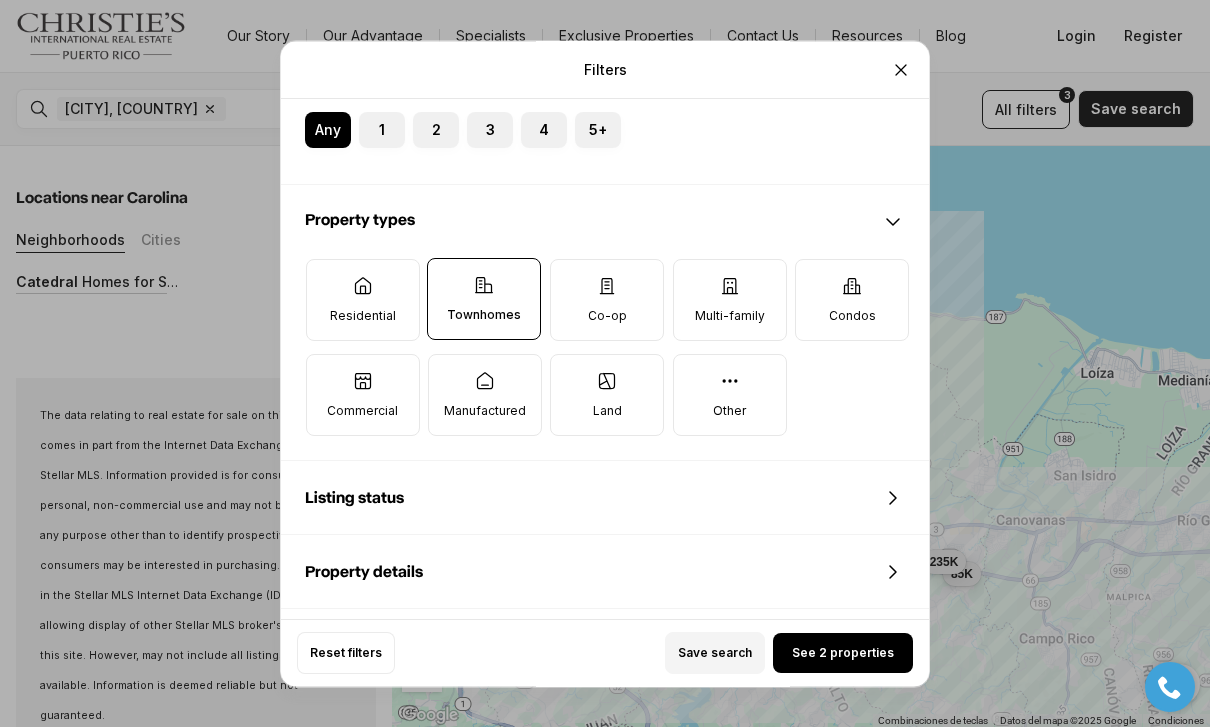 click 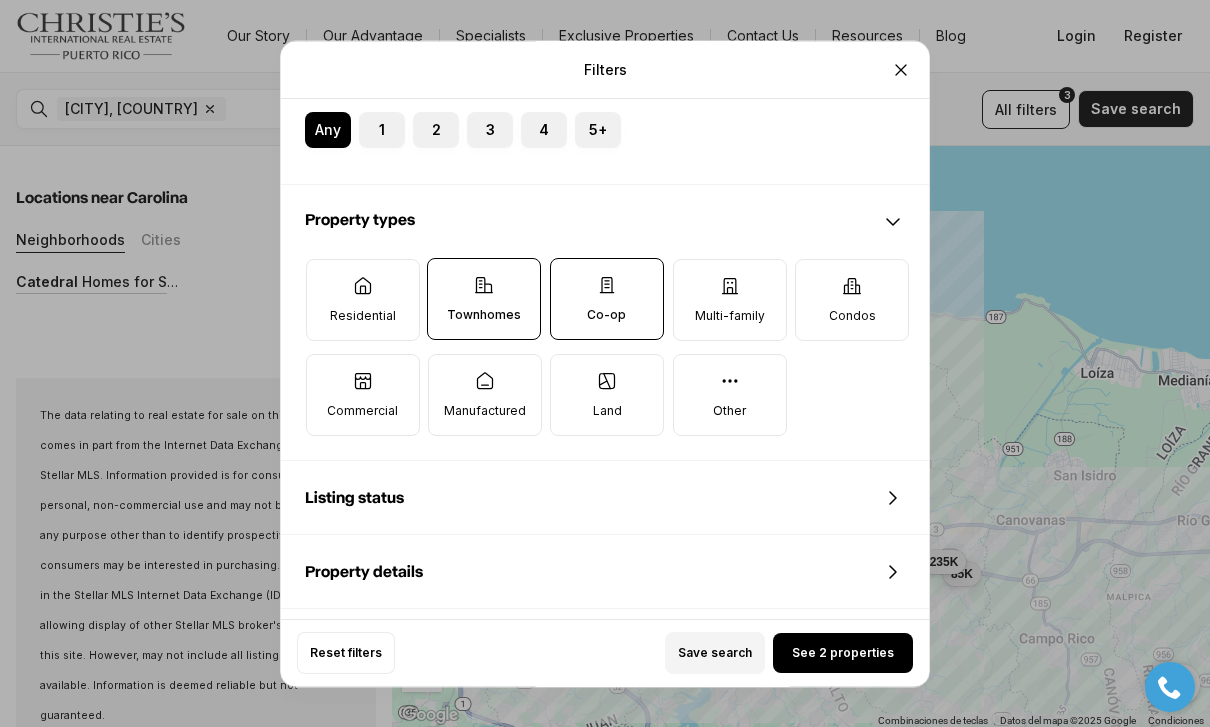 click on "Condos" at bounding box center [852, 316] 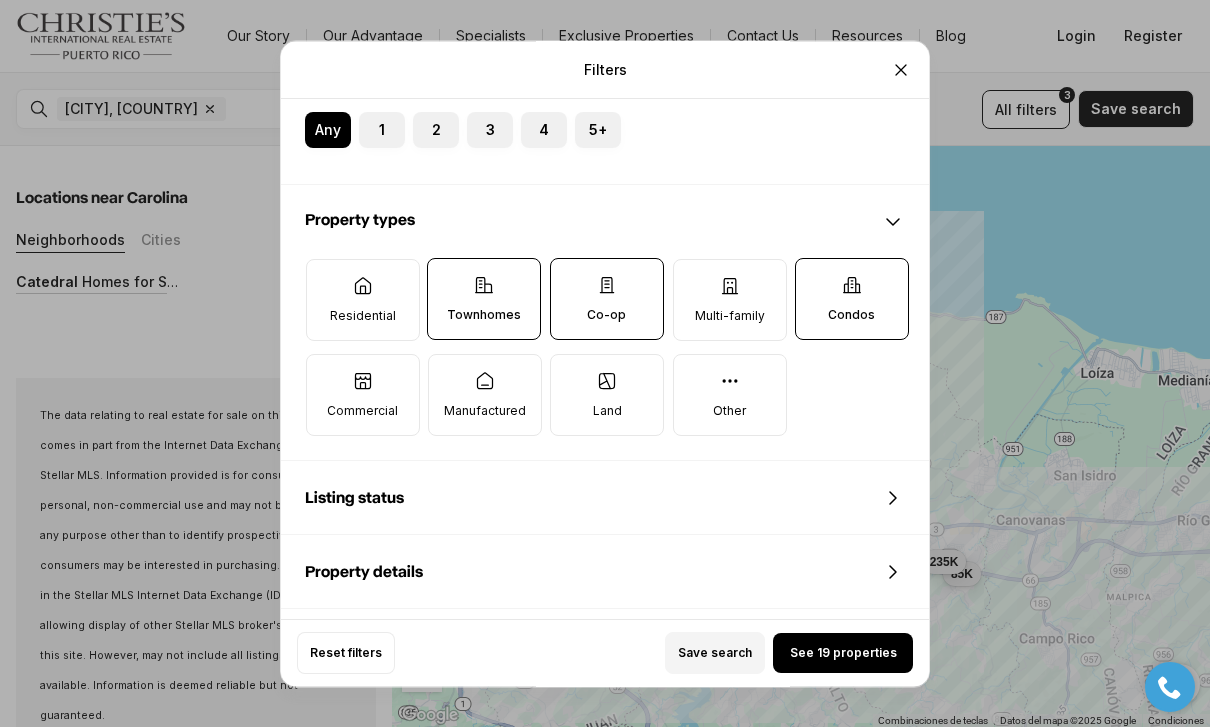 click on "See 19 properties" at bounding box center [843, 653] 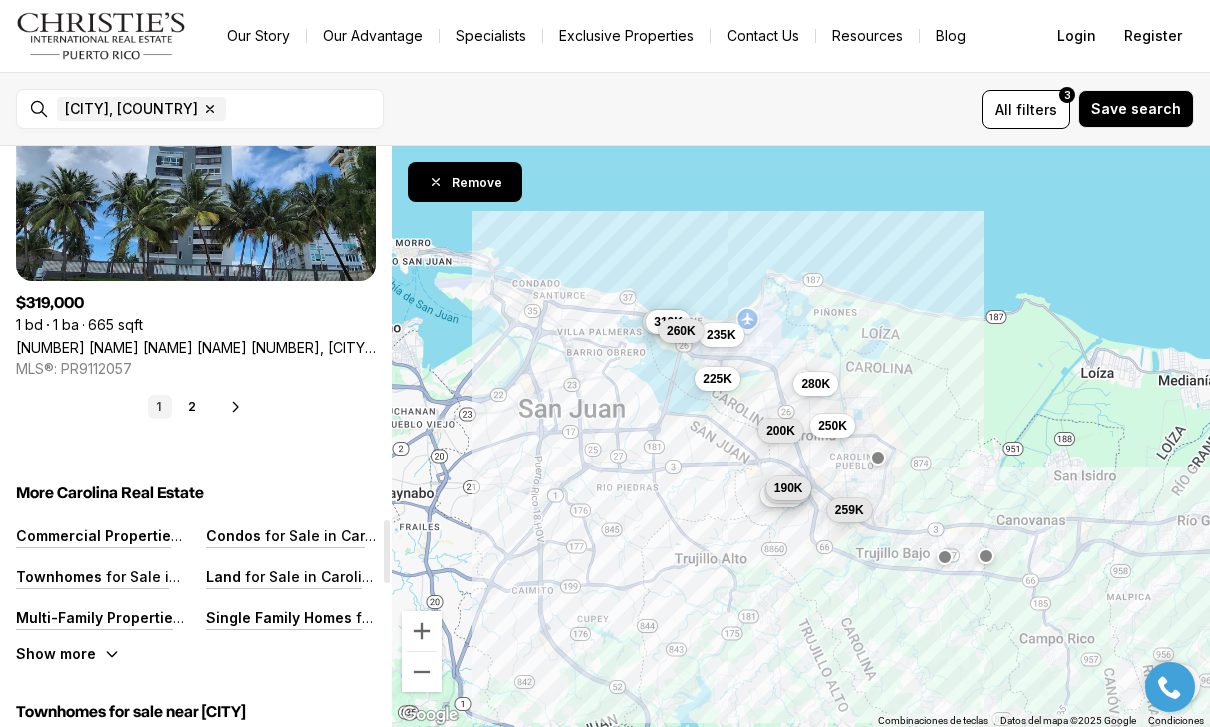 scroll, scrollTop: 3425, scrollLeft: 0, axis: vertical 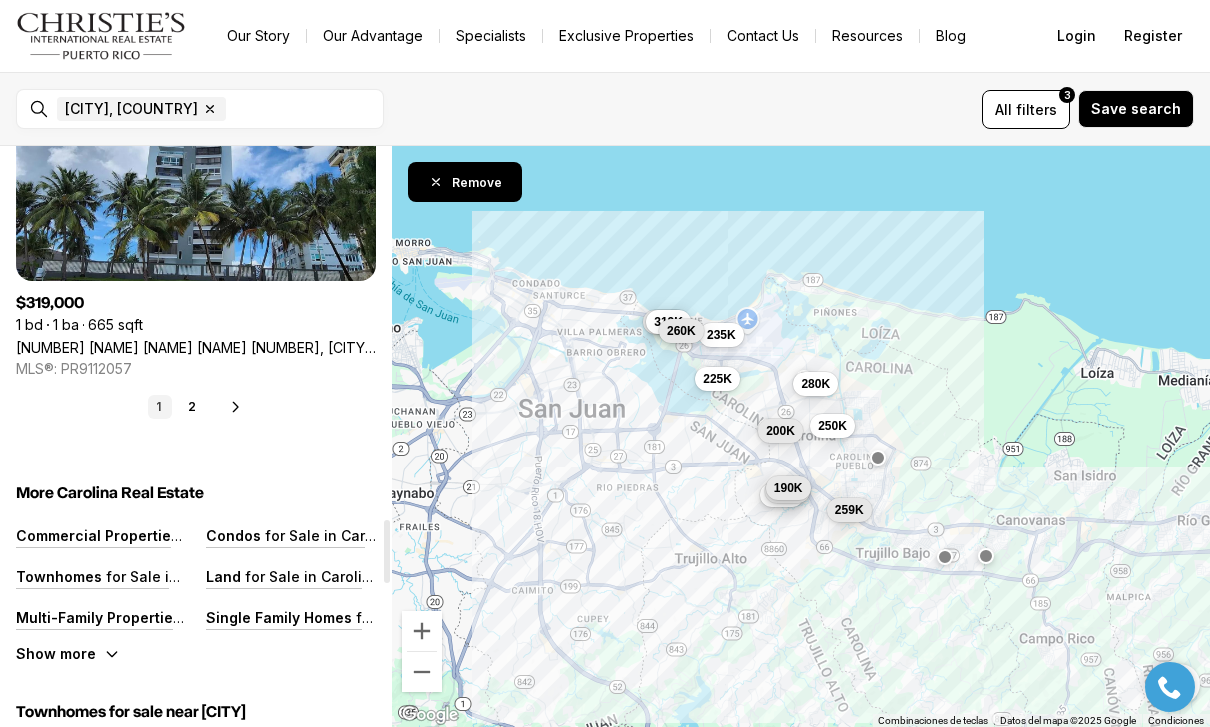 click on "2" at bounding box center [192, 407] 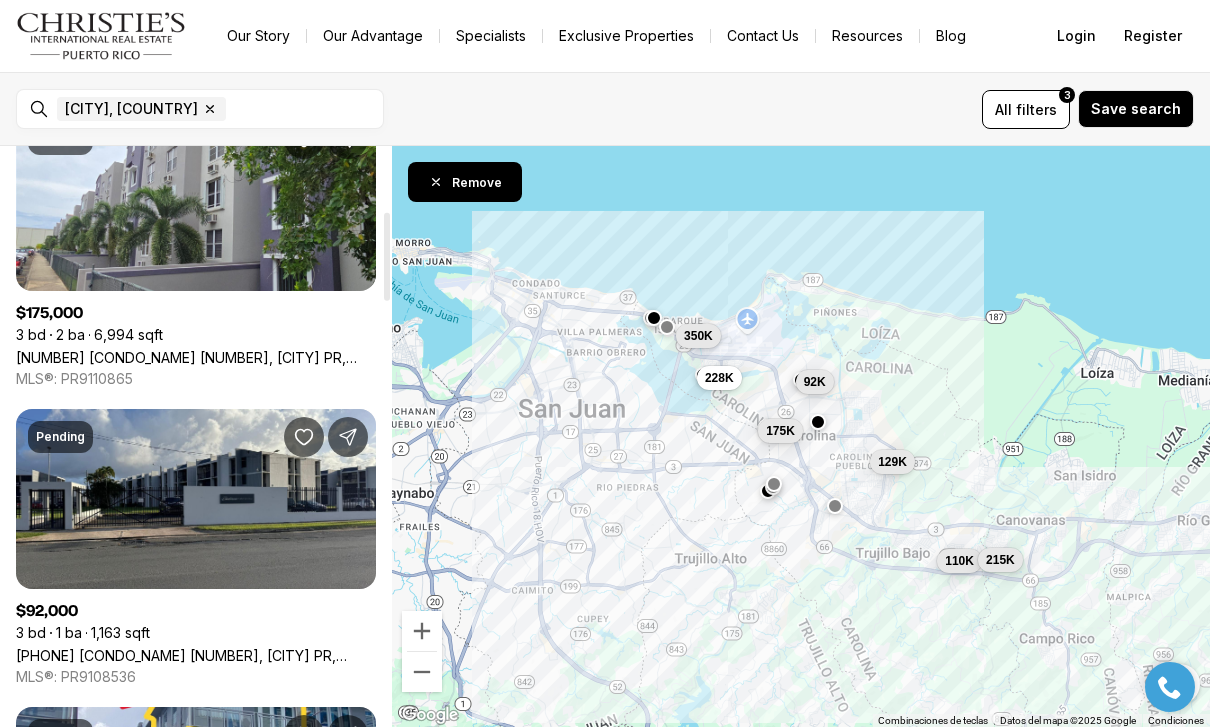 scroll, scrollTop: 436, scrollLeft: 0, axis: vertical 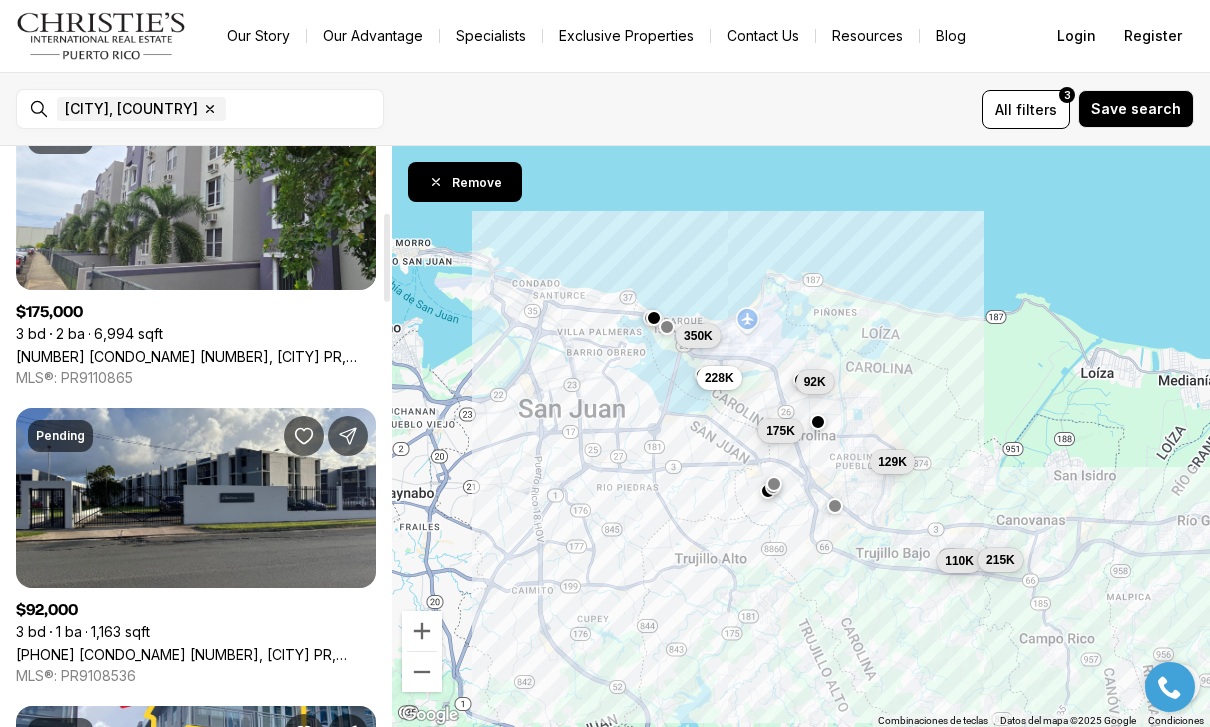 click on "[NUMBER] [STREET] [NEIGHBORHOOD] #[NUMBER], [CITY] [STATE], [POSTAL_CODE]" at bounding box center [196, 356] 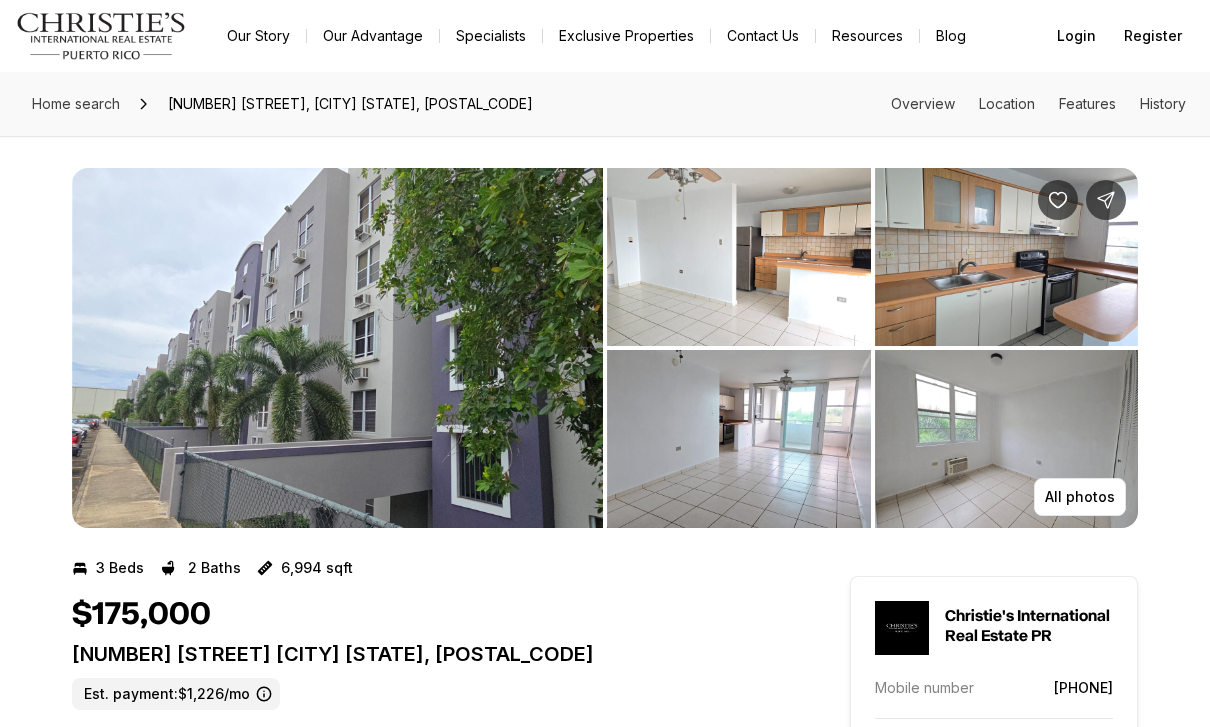 scroll, scrollTop: 0, scrollLeft: 0, axis: both 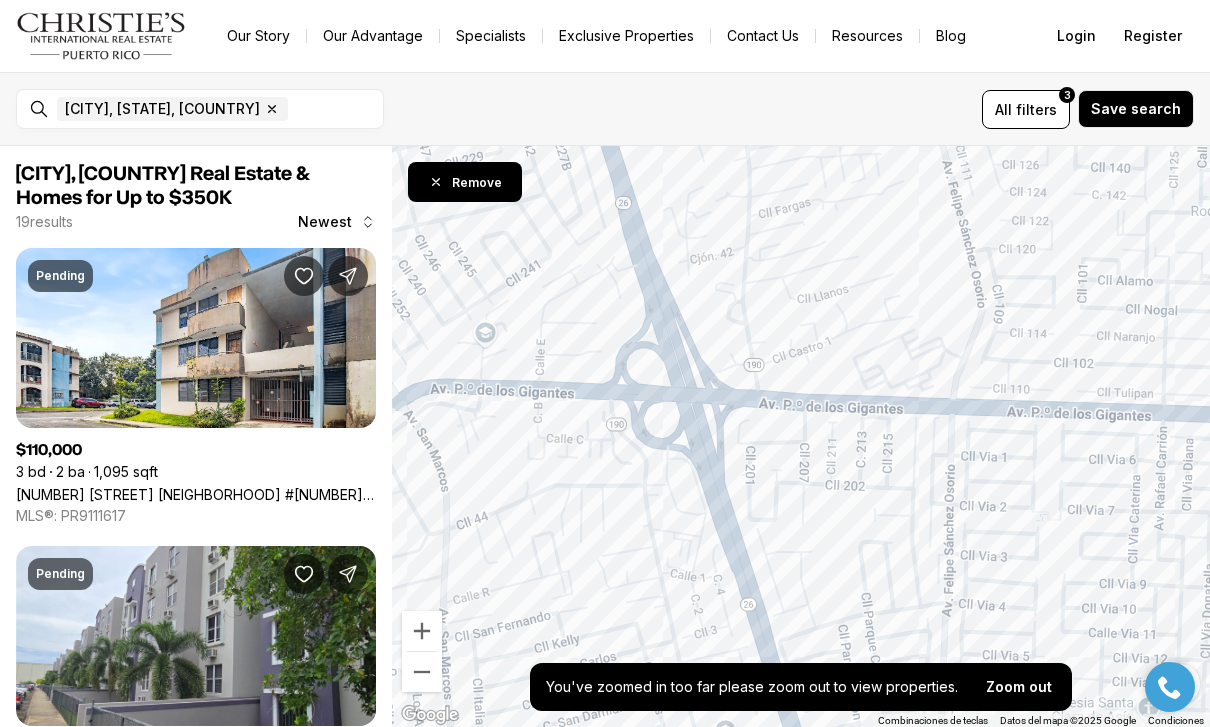 click 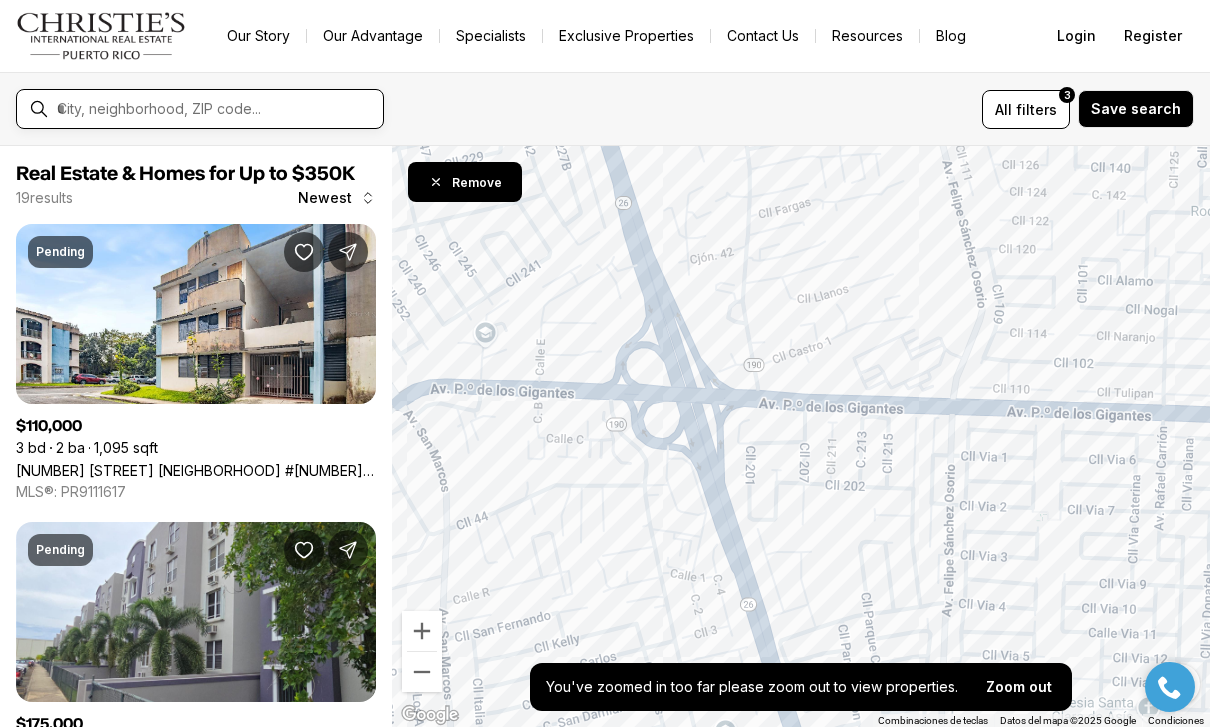 click at bounding box center (216, 109) 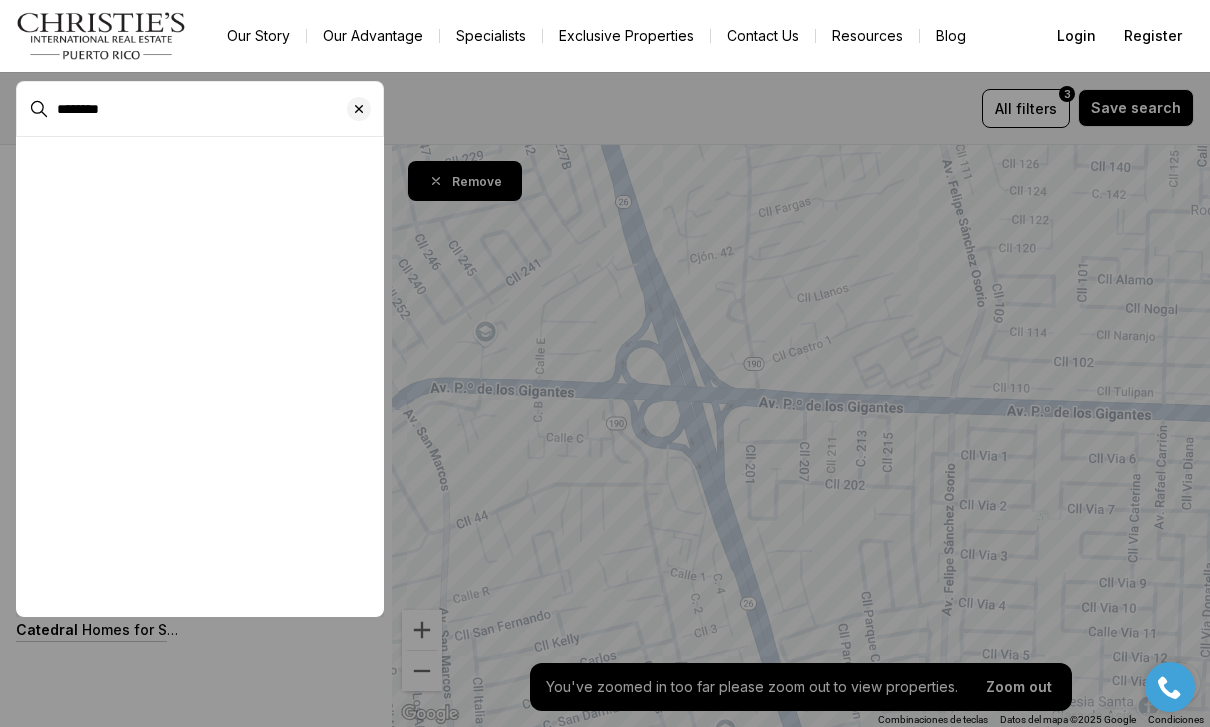 scroll, scrollTop: 6, scrollLeft: 0, axis: vertical 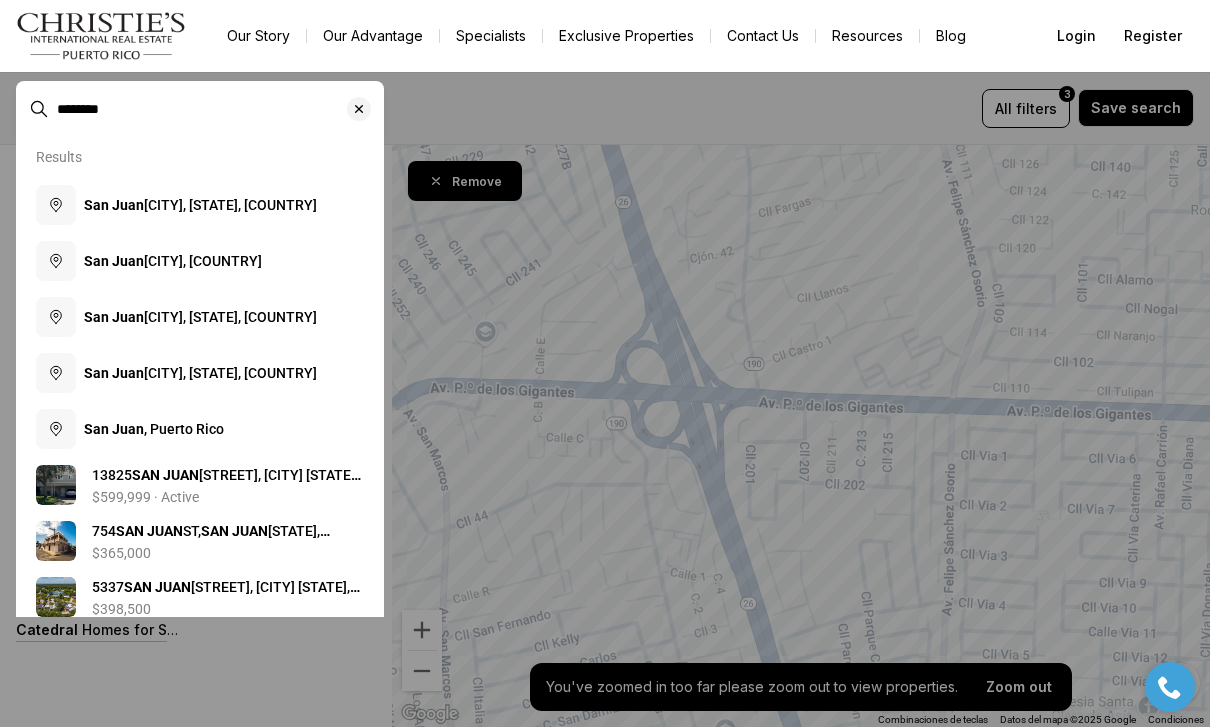 type on "********" 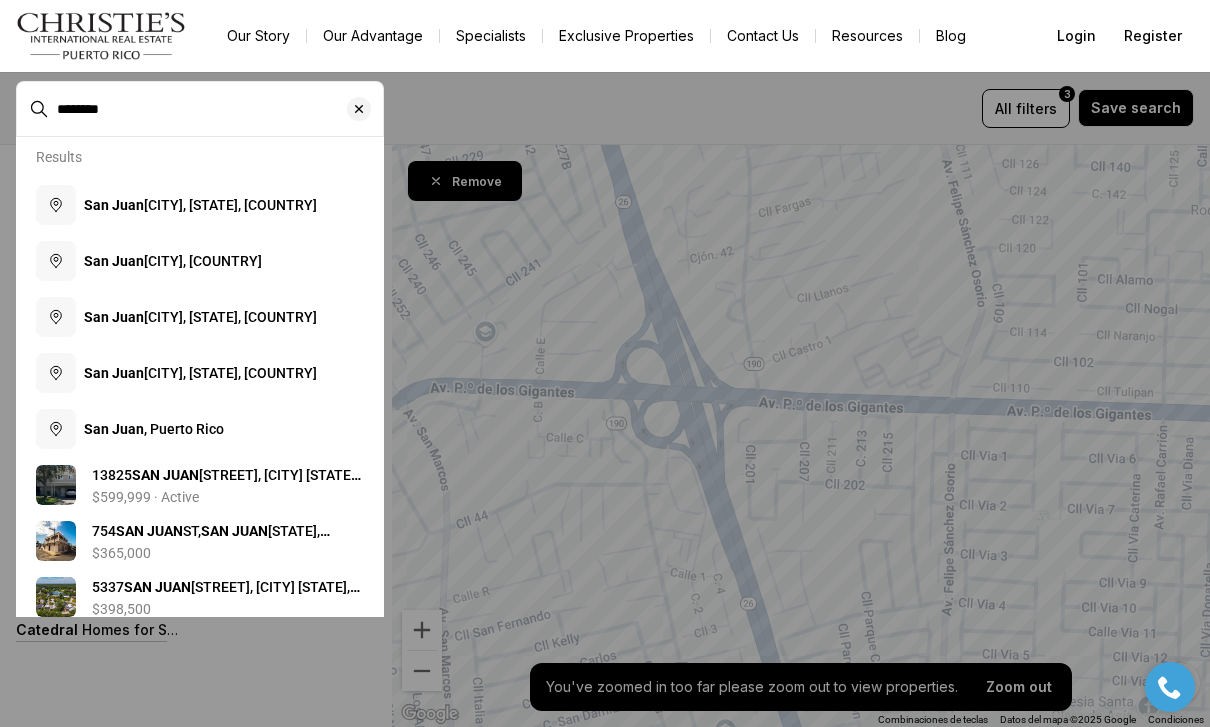 click on "San Juan" at bounding box center (114, 429) 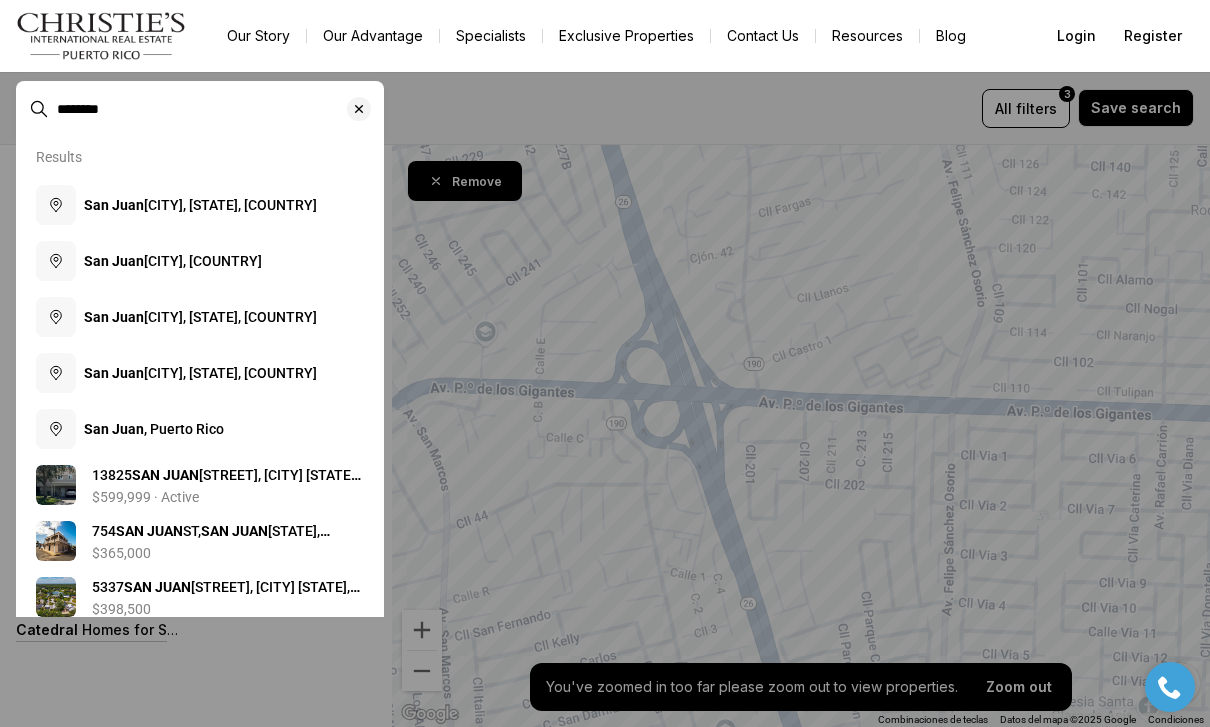 type 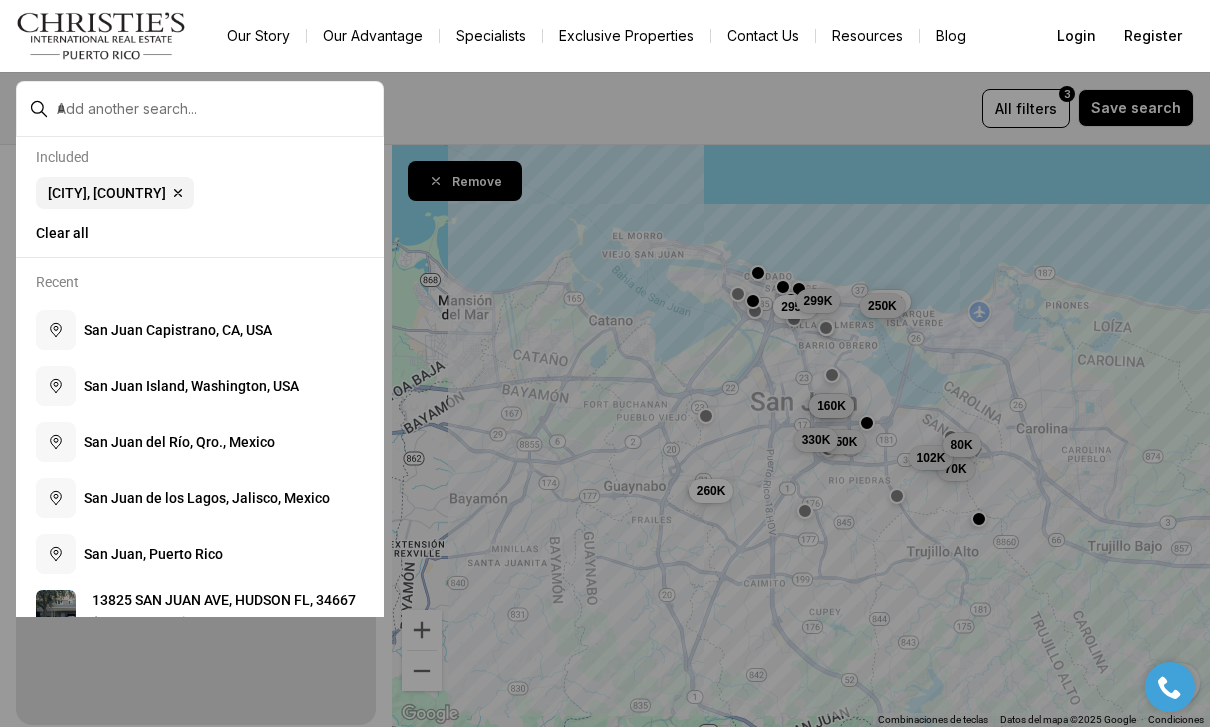 click at bounding box center [605, 363] 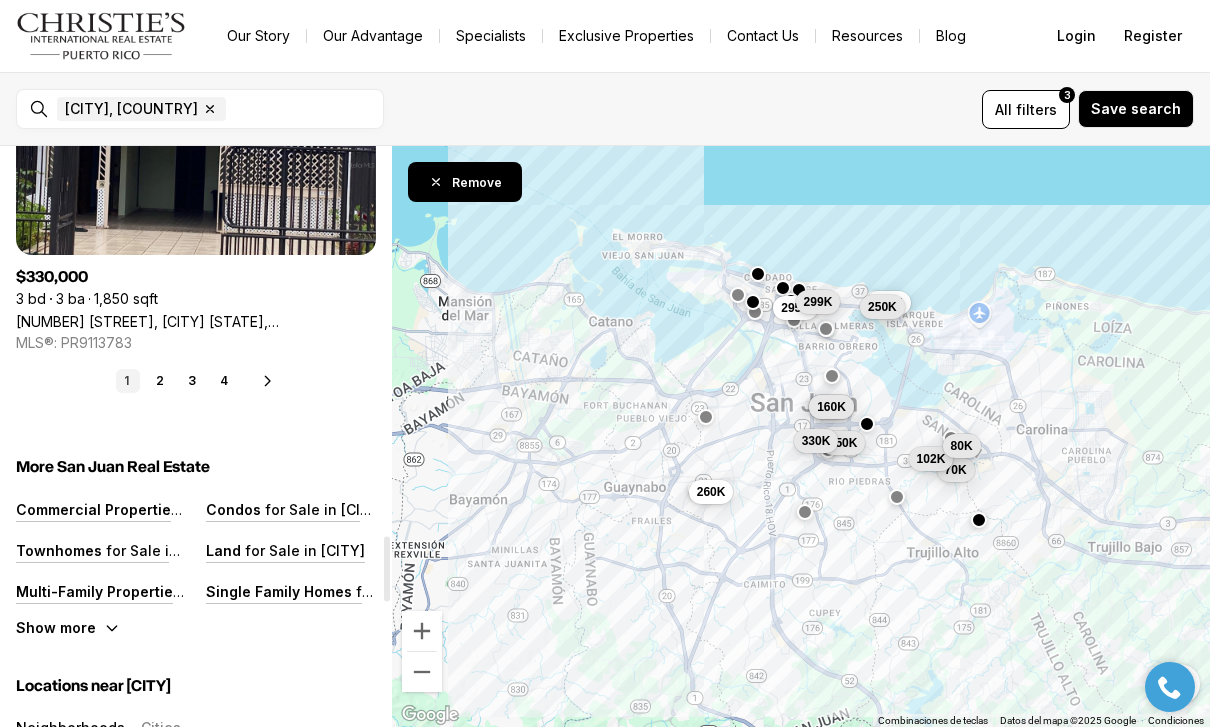 scroll, scrollTop: 3465, scrollLeft: 0, axis: vertical 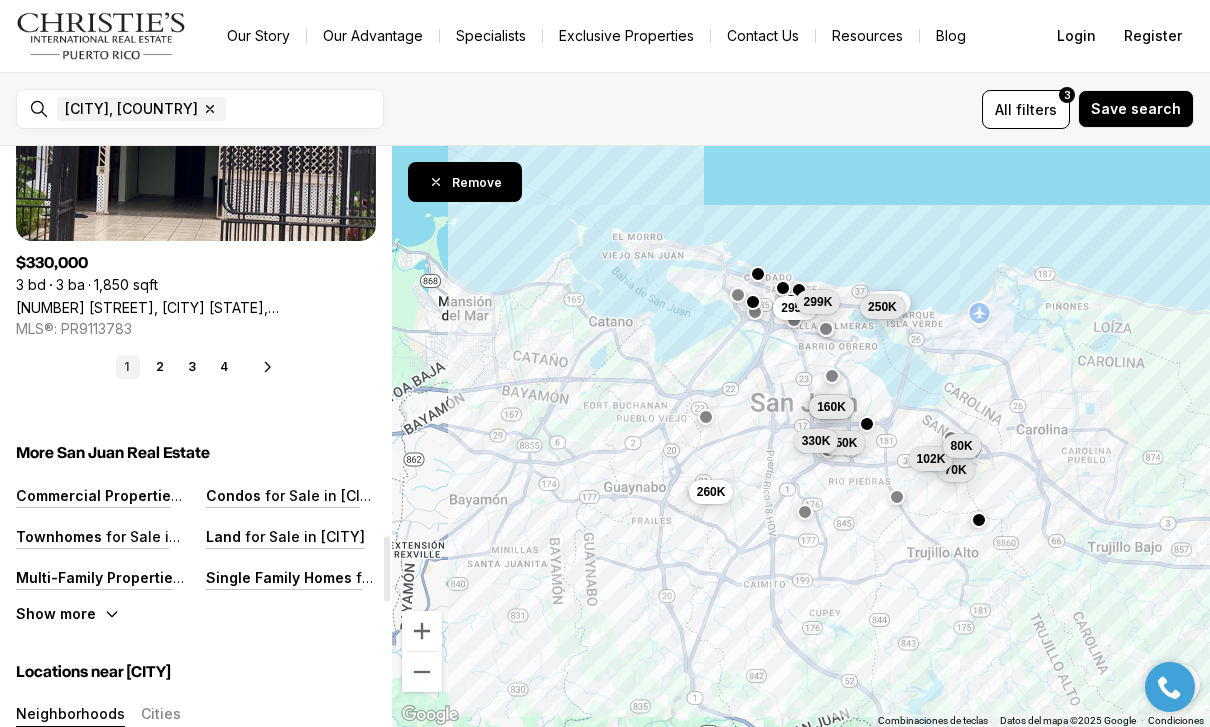 click 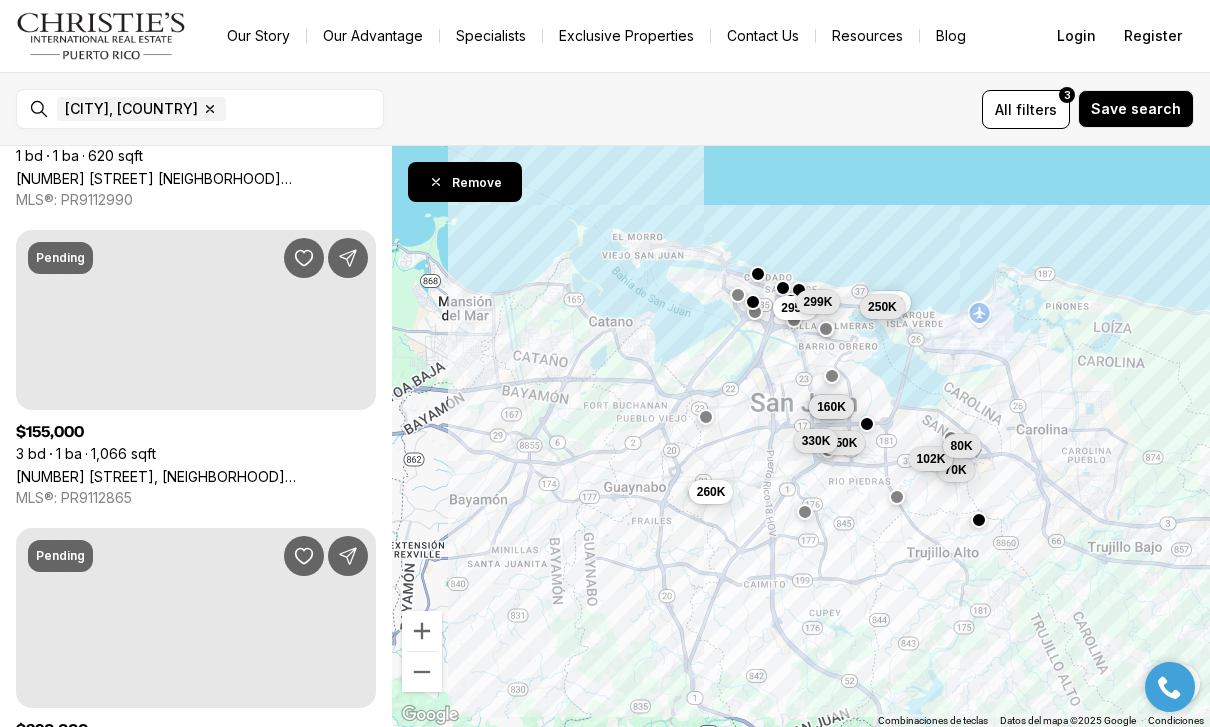 scroll, scrollTop: 0, scrollLeft: 0, axis: both 